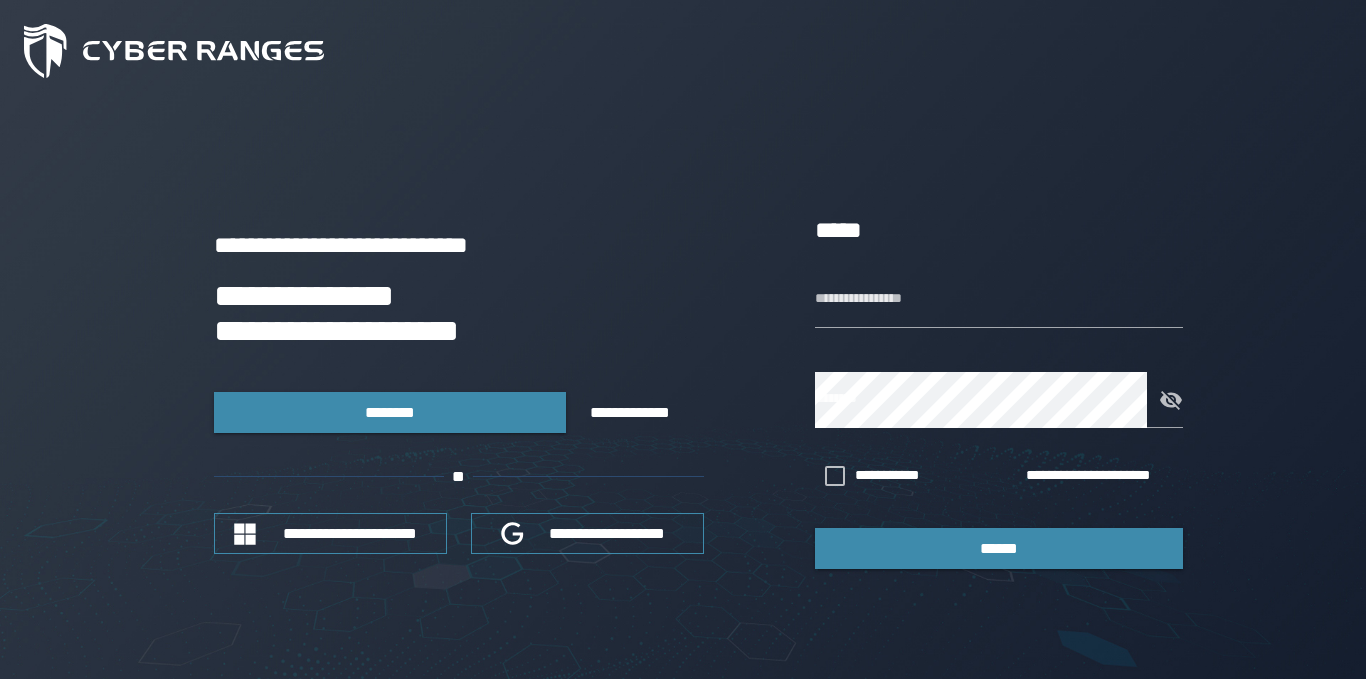 scroll, scrollTop: 0, scrollLeft: 0, axis: both 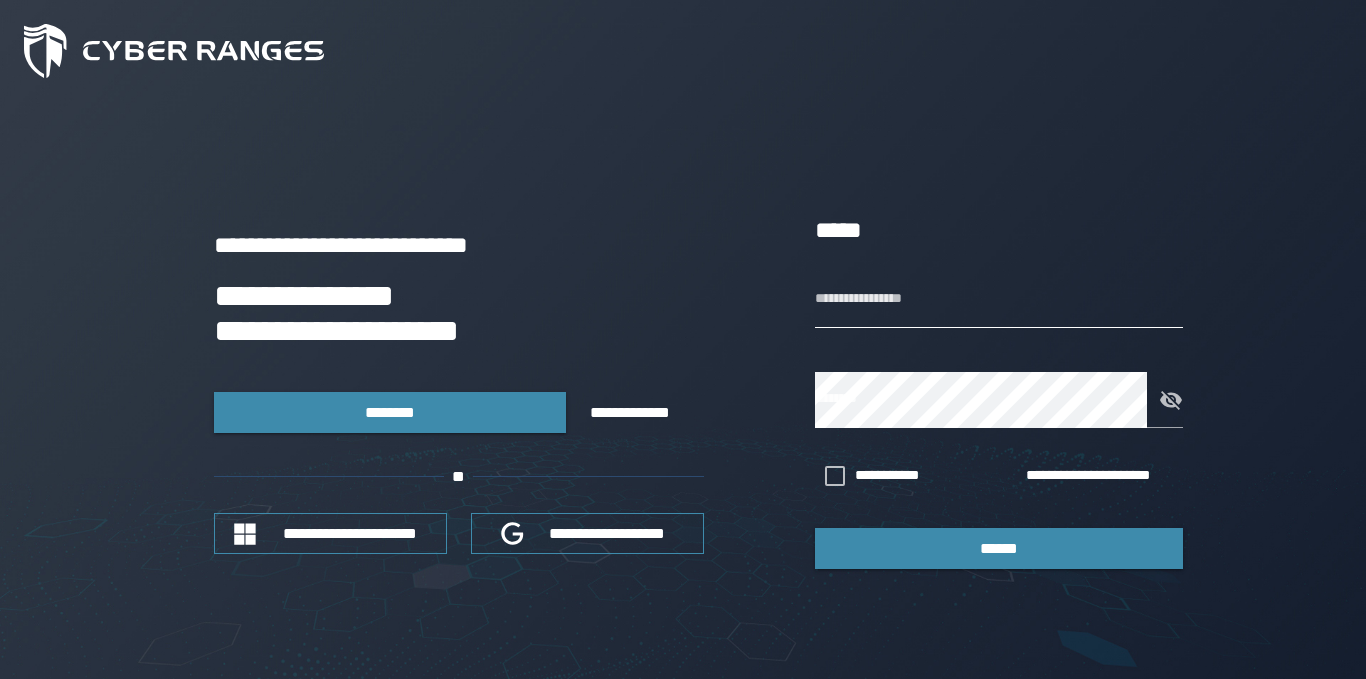 click on "**********" at bounding box center [999, 300] 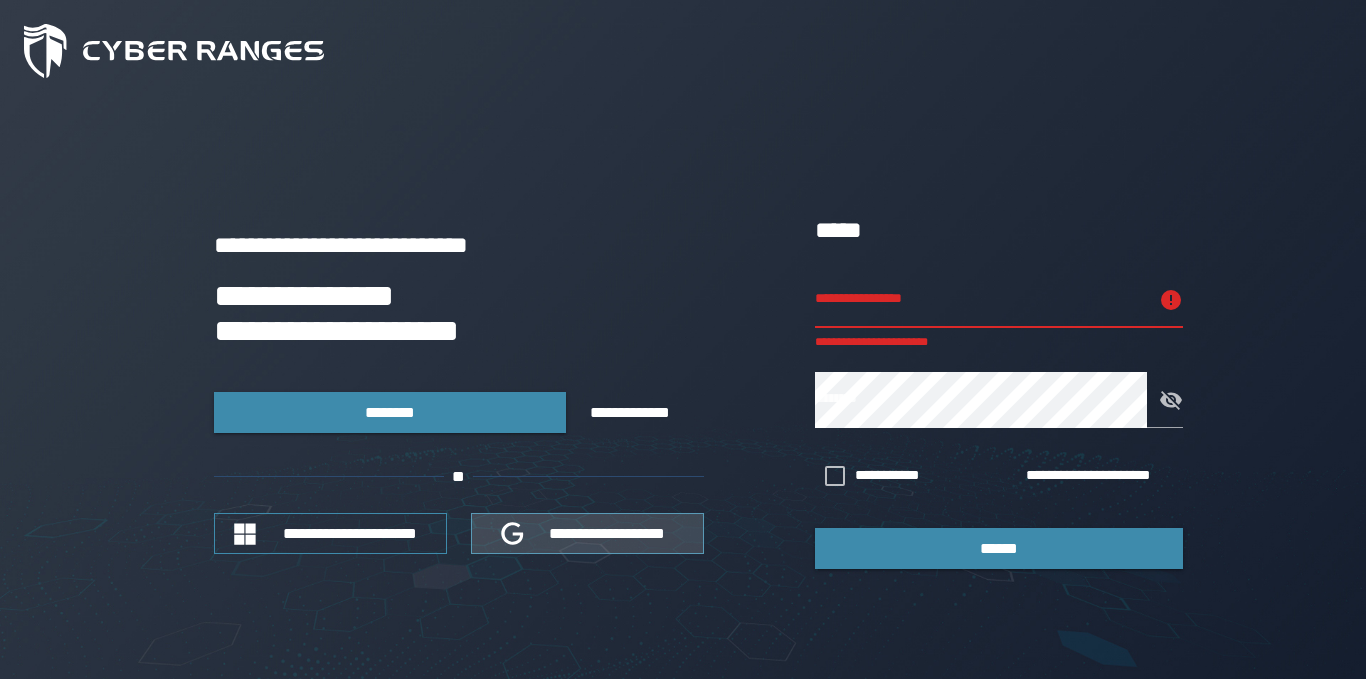 click on "**********" at bounding box center [608, 533] 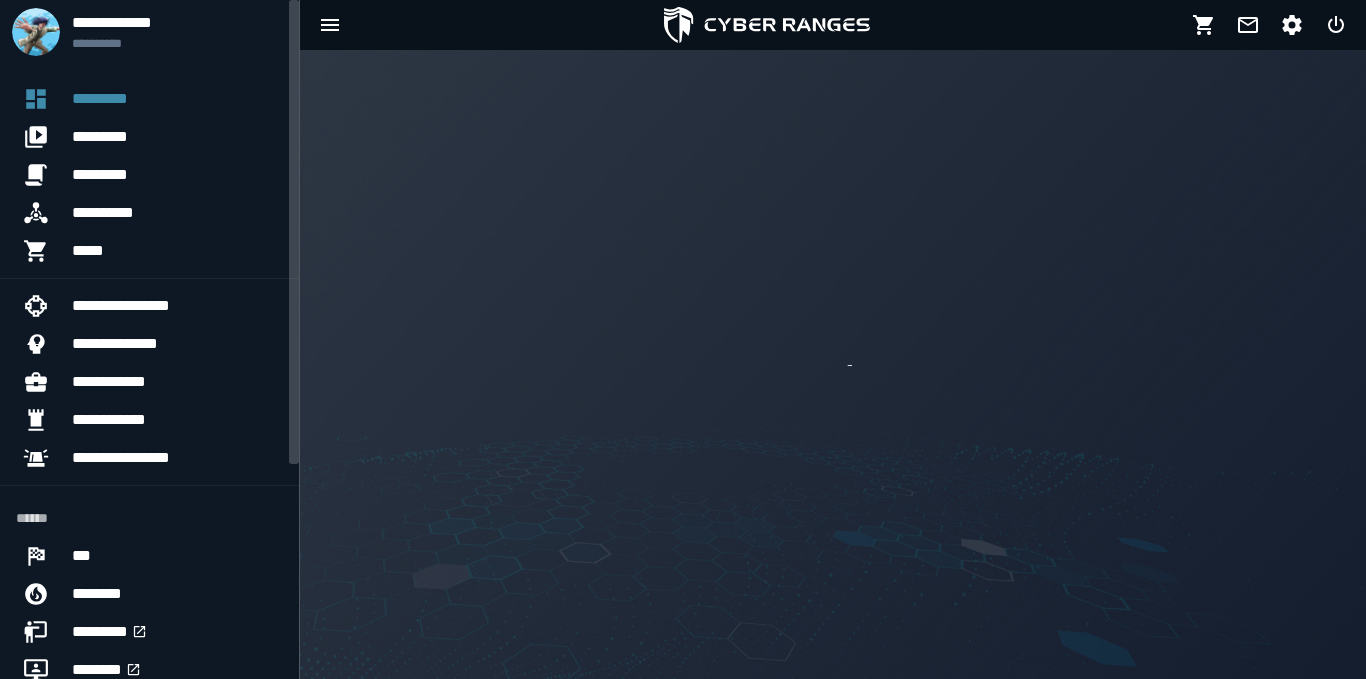 scroll, scrollTop: 0, scrollLeft: 0, axis: both 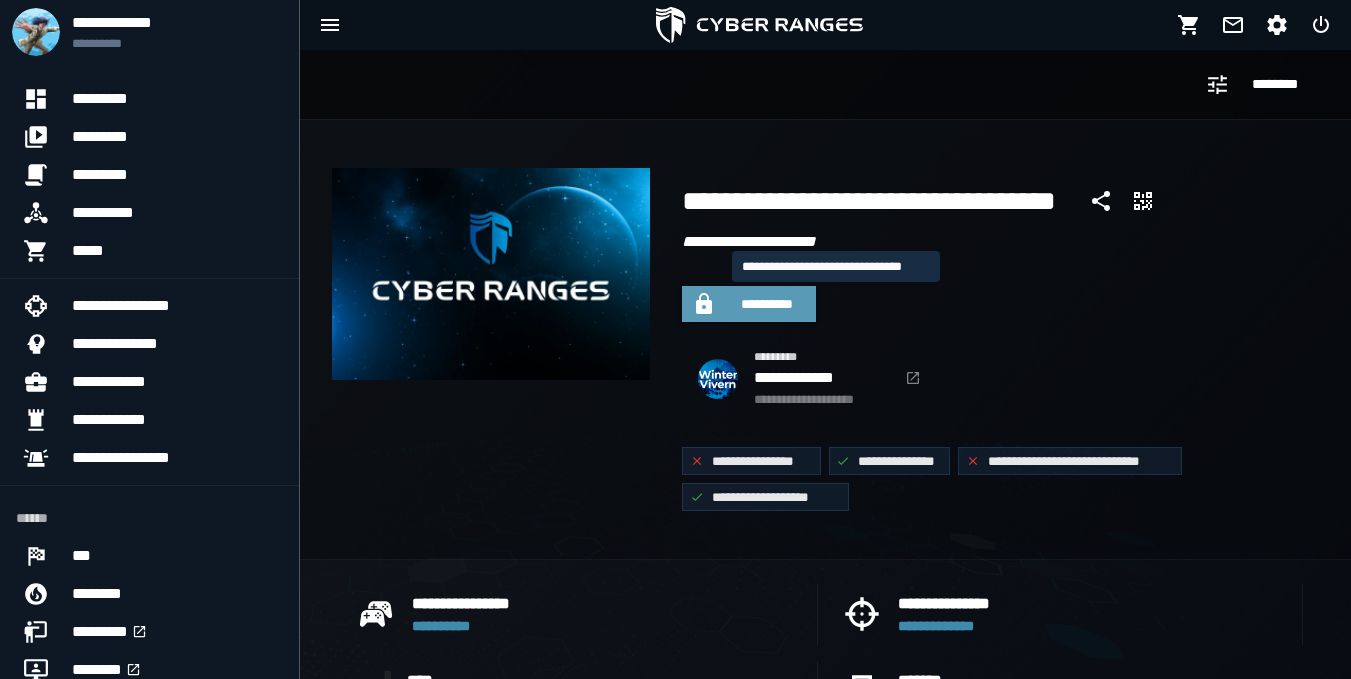 click on "**********" at bounding box center (767, 304) 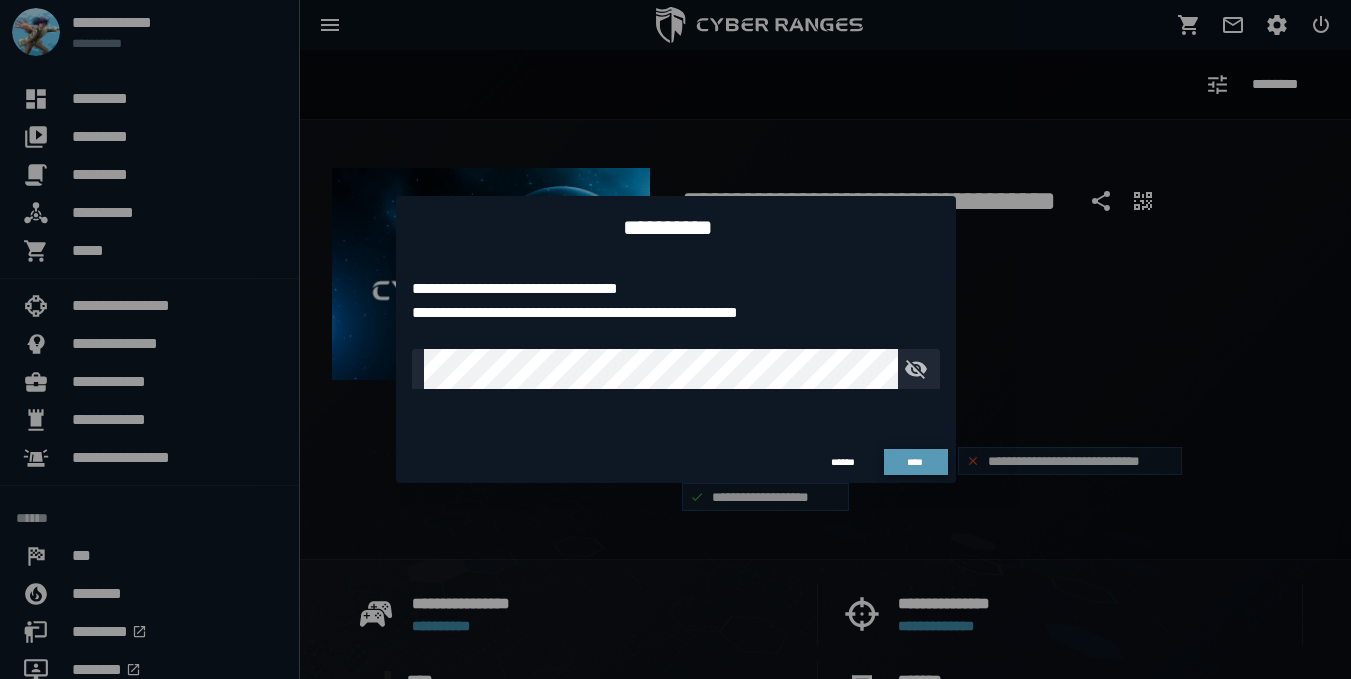 click on "****" at bounding box center (916, 462) 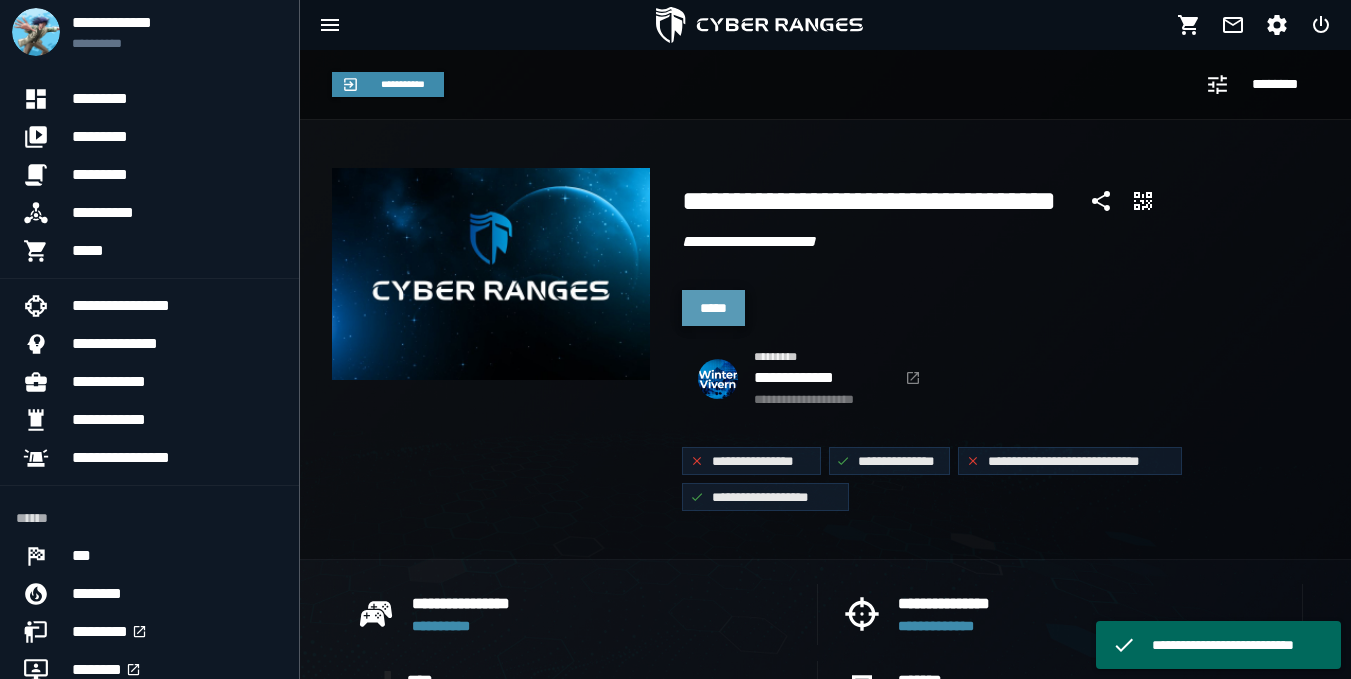 click on "*****" at bounding box center [713, 308] 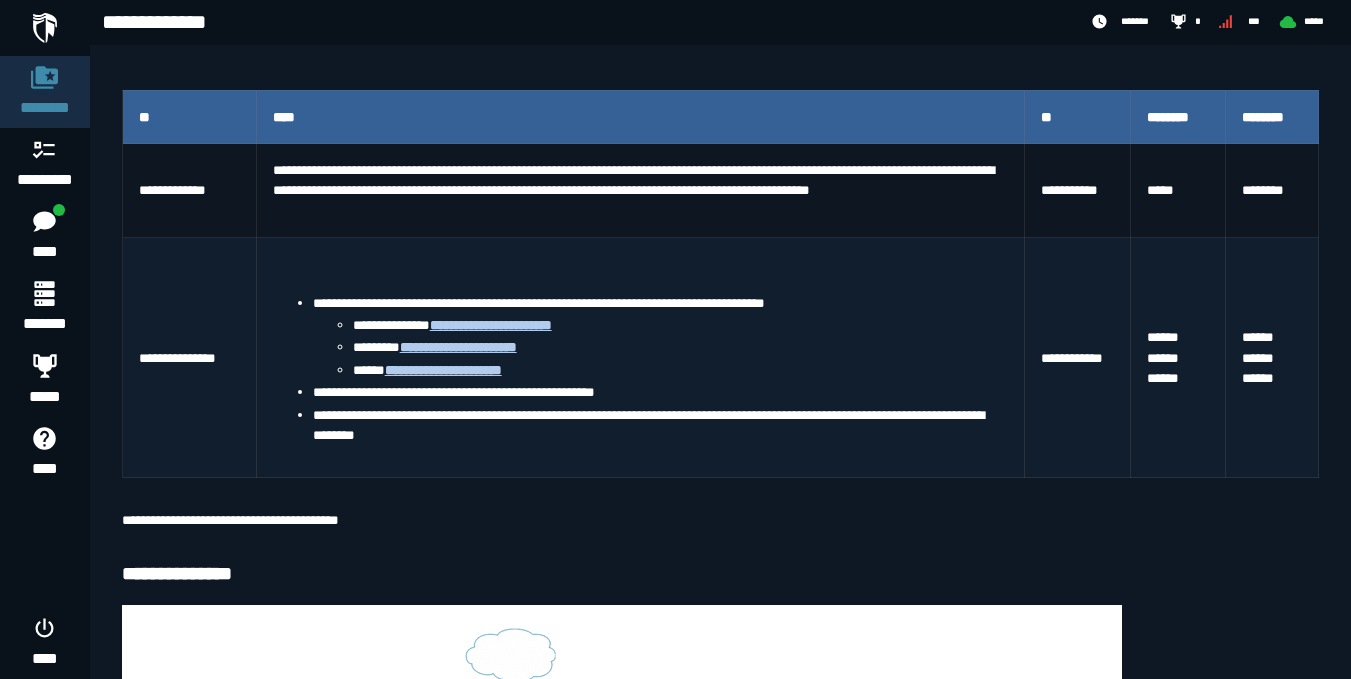 scroll, scrollTop: 400, scrollLeft: 0, axis: vertical 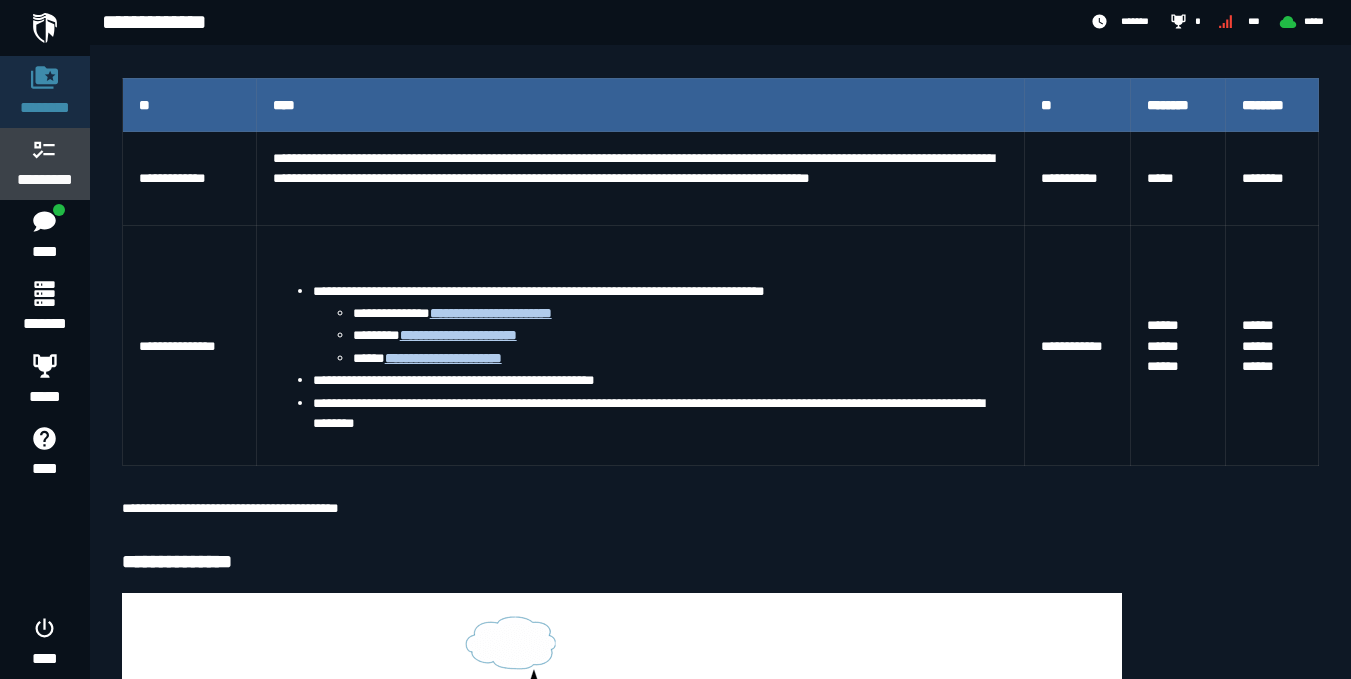 click at bounding box center (45, 149) 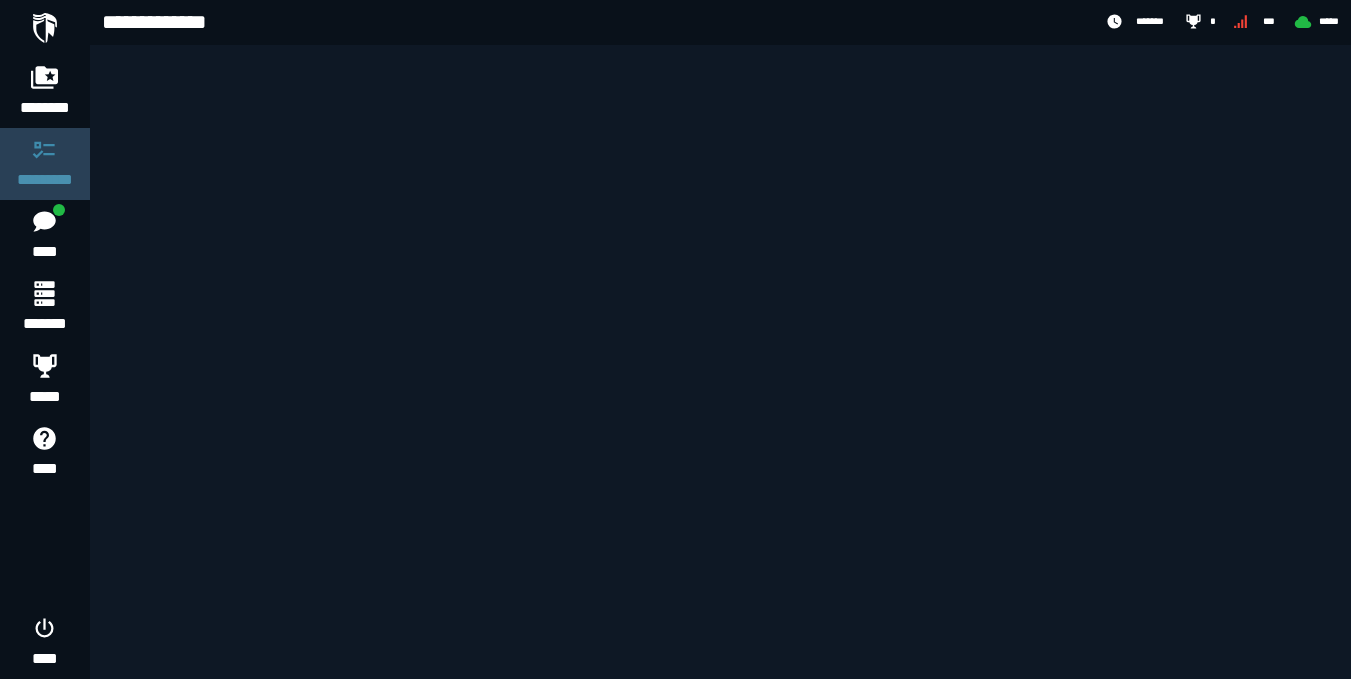 scroll, scrollTop: 0, scrollLeft: 0, axis: both 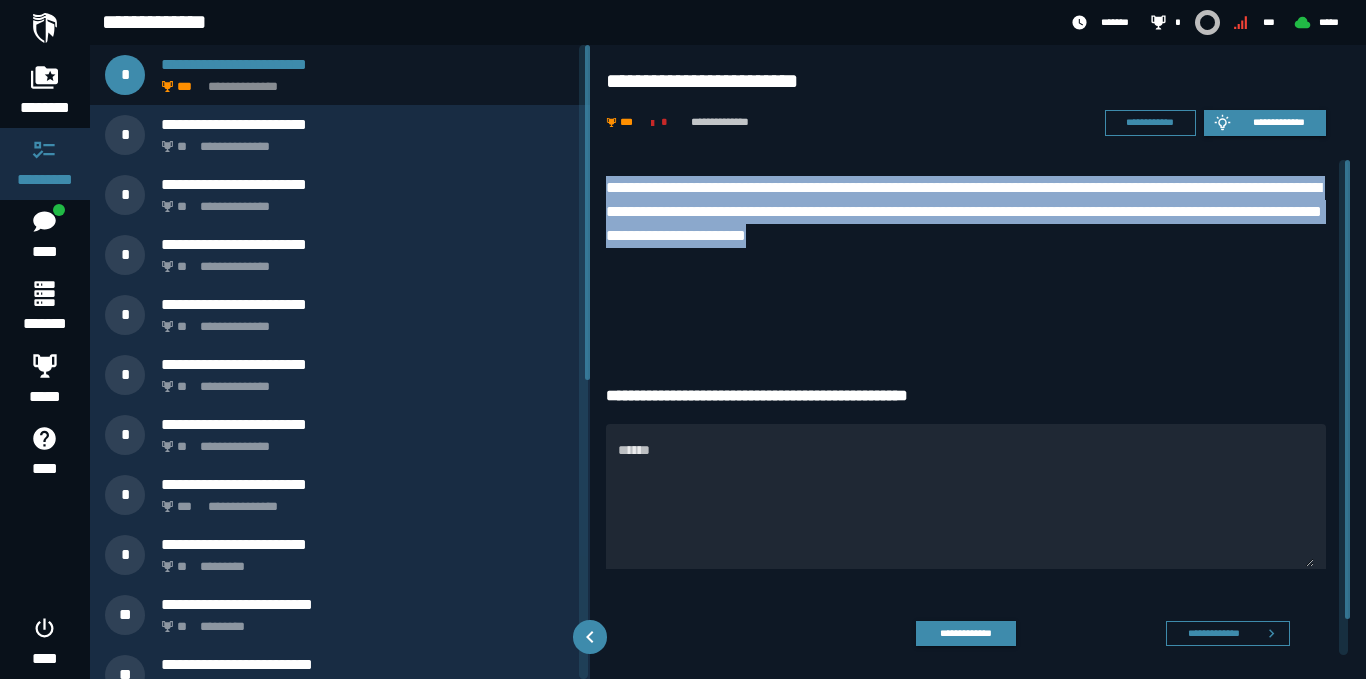 drag, startPoint x: 605, startPoint y: 179, endPoint x: 1095, endPoint y: 242, distance: 494.0334 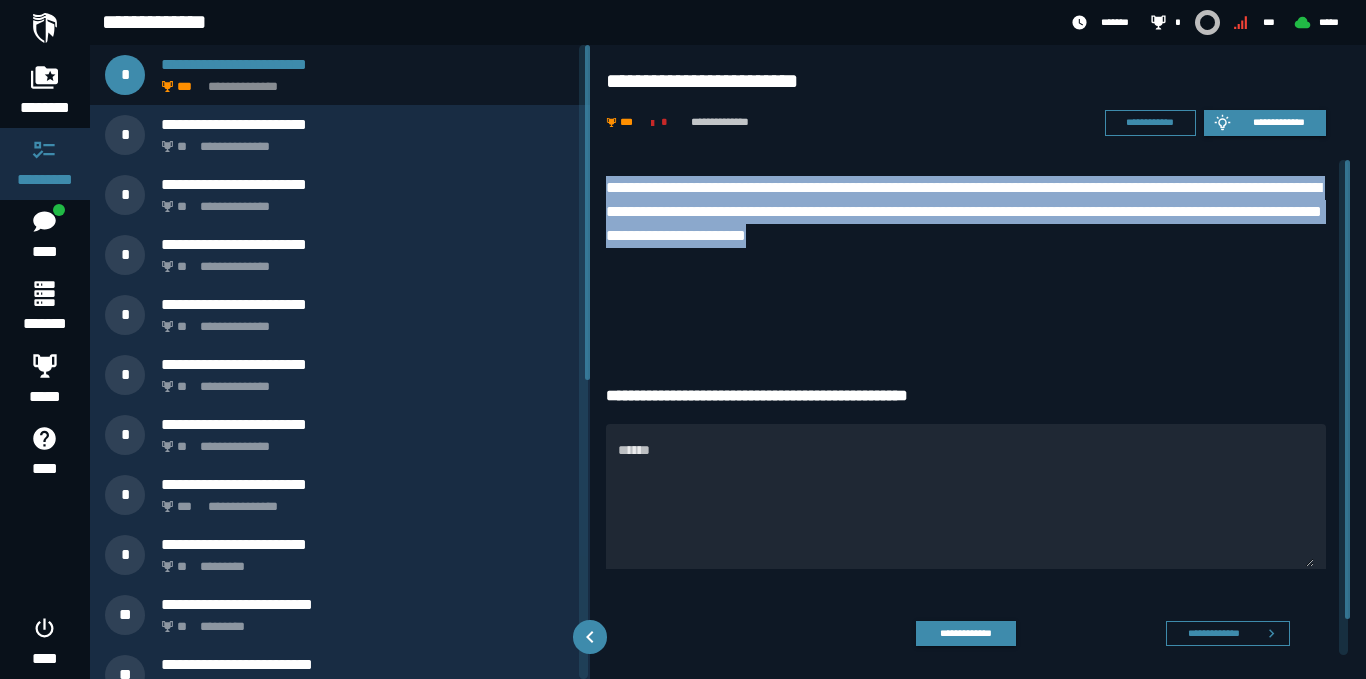 copy on "**********" 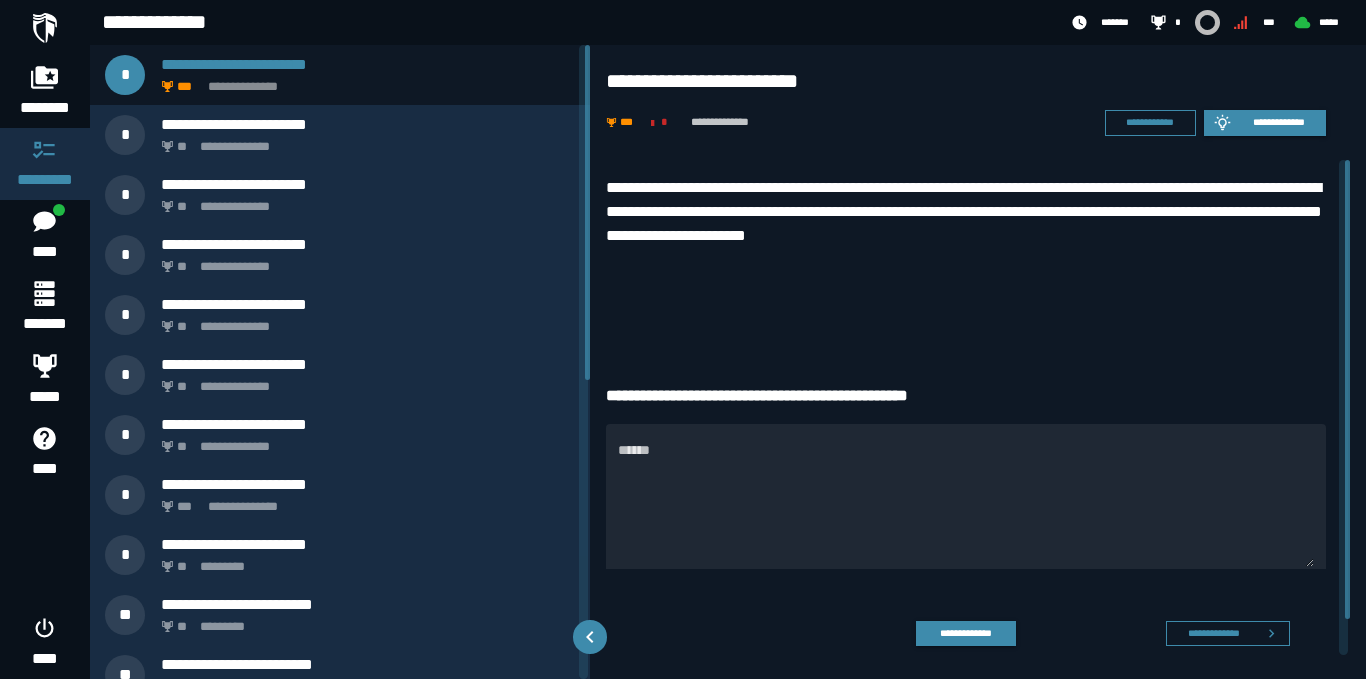 click on "**********" at bounding box center [966, 256] 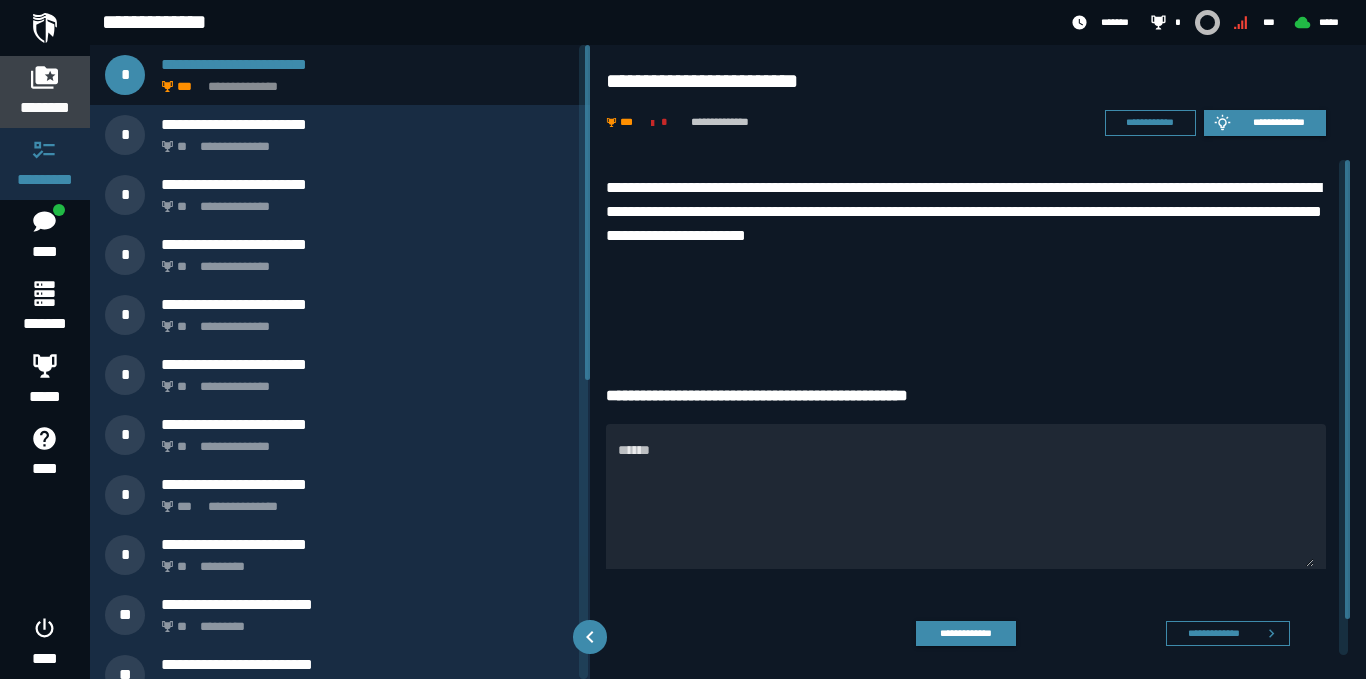 click 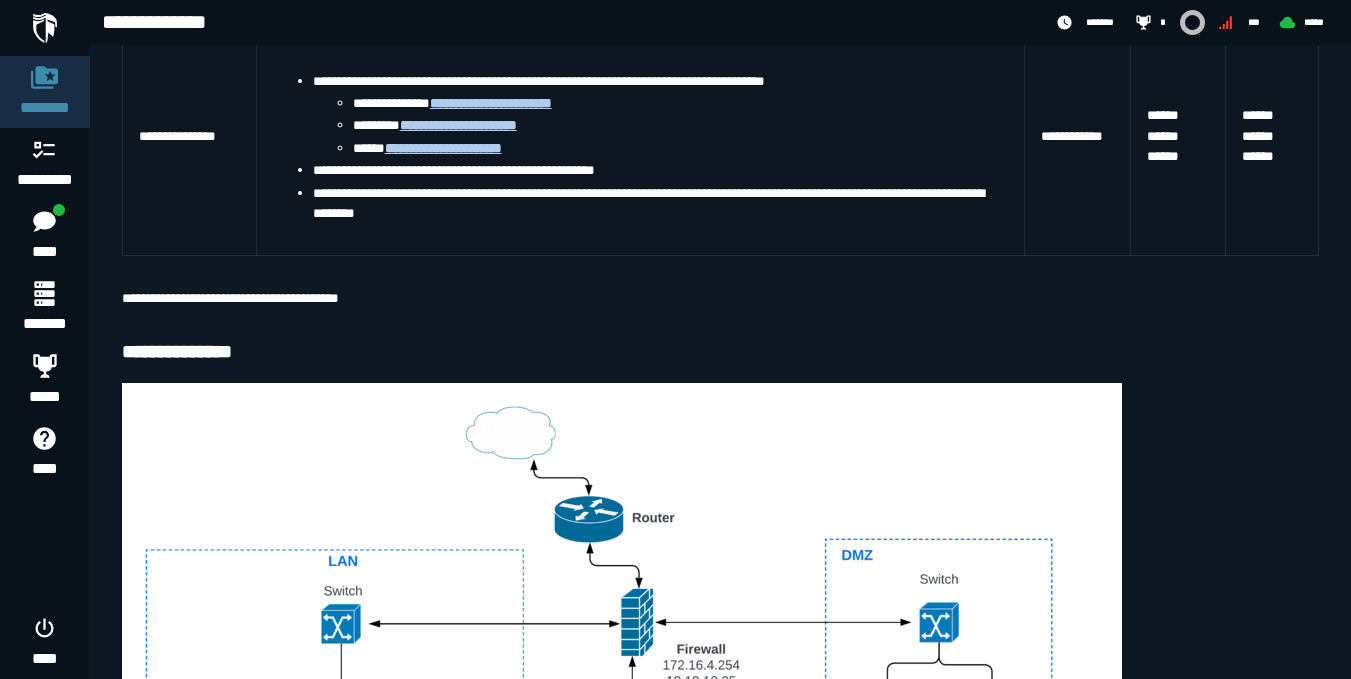 scroll, scrollTop: 0, scrollLeft: 0, axis: both 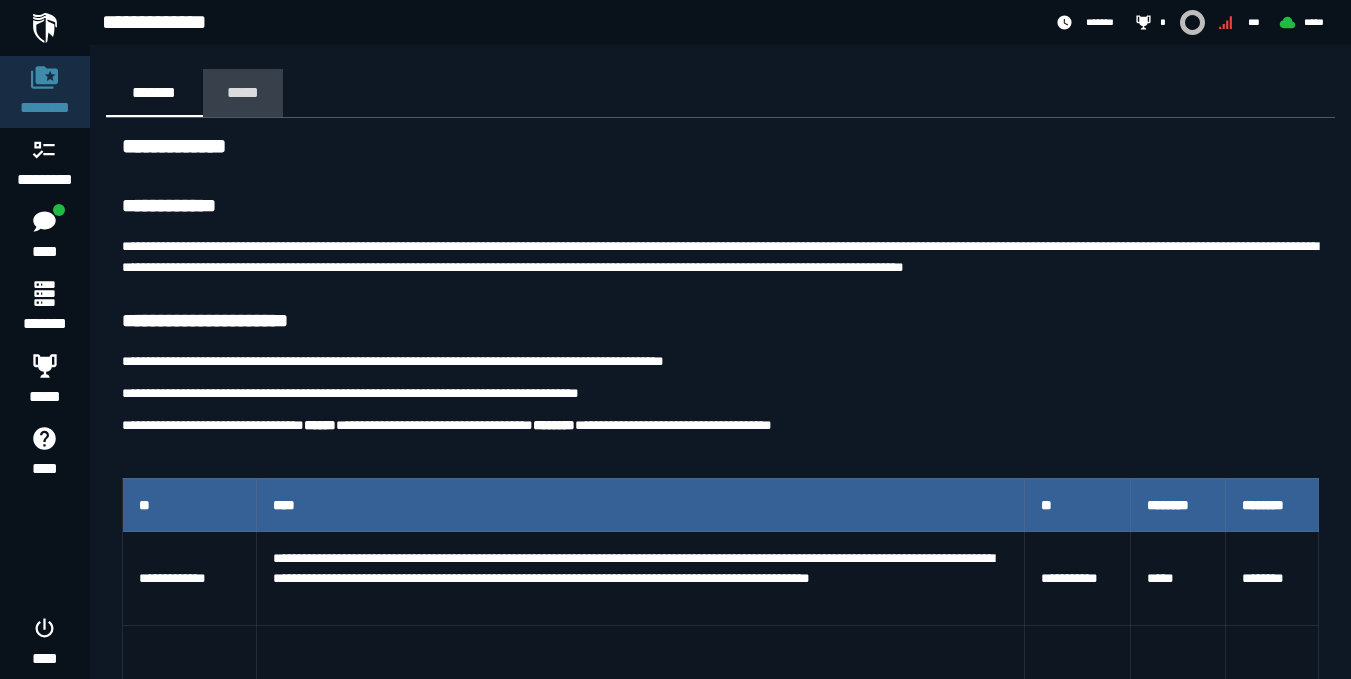 click on "*****" at bounding box center [243, 92] 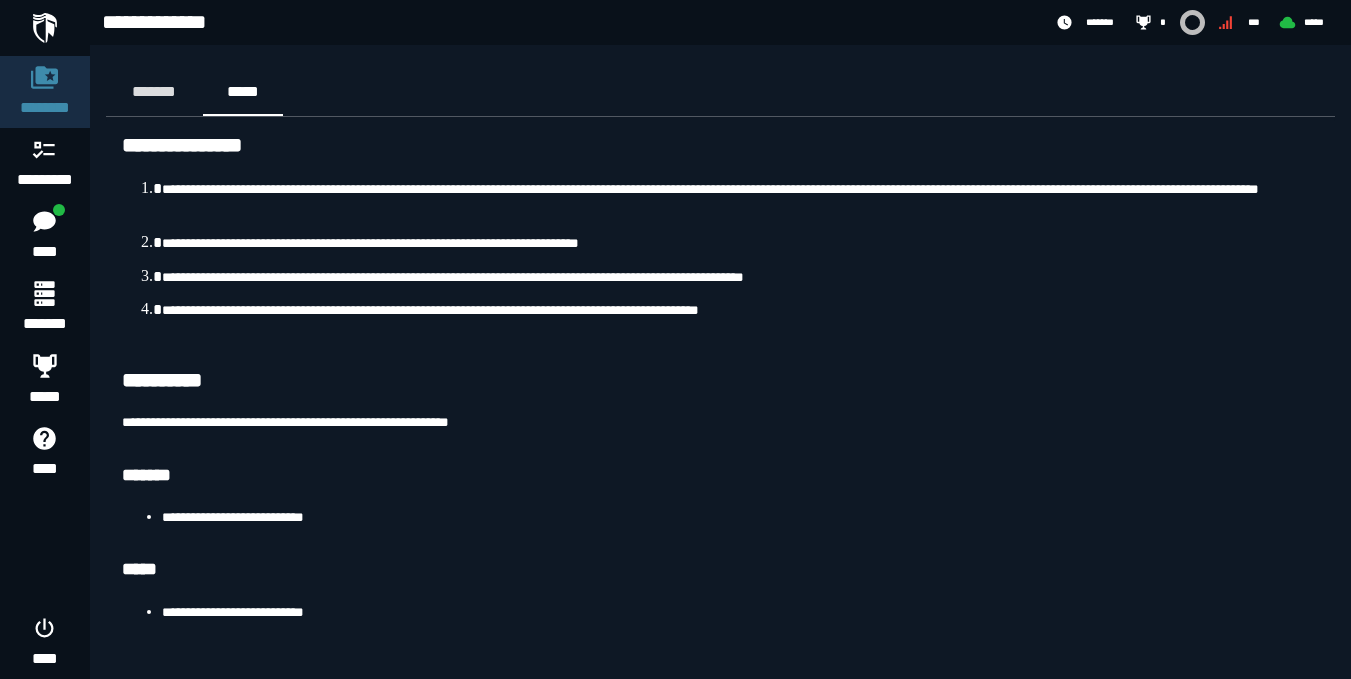 scroll, scrollTop: 0, scrollLeft: 0, axis: both 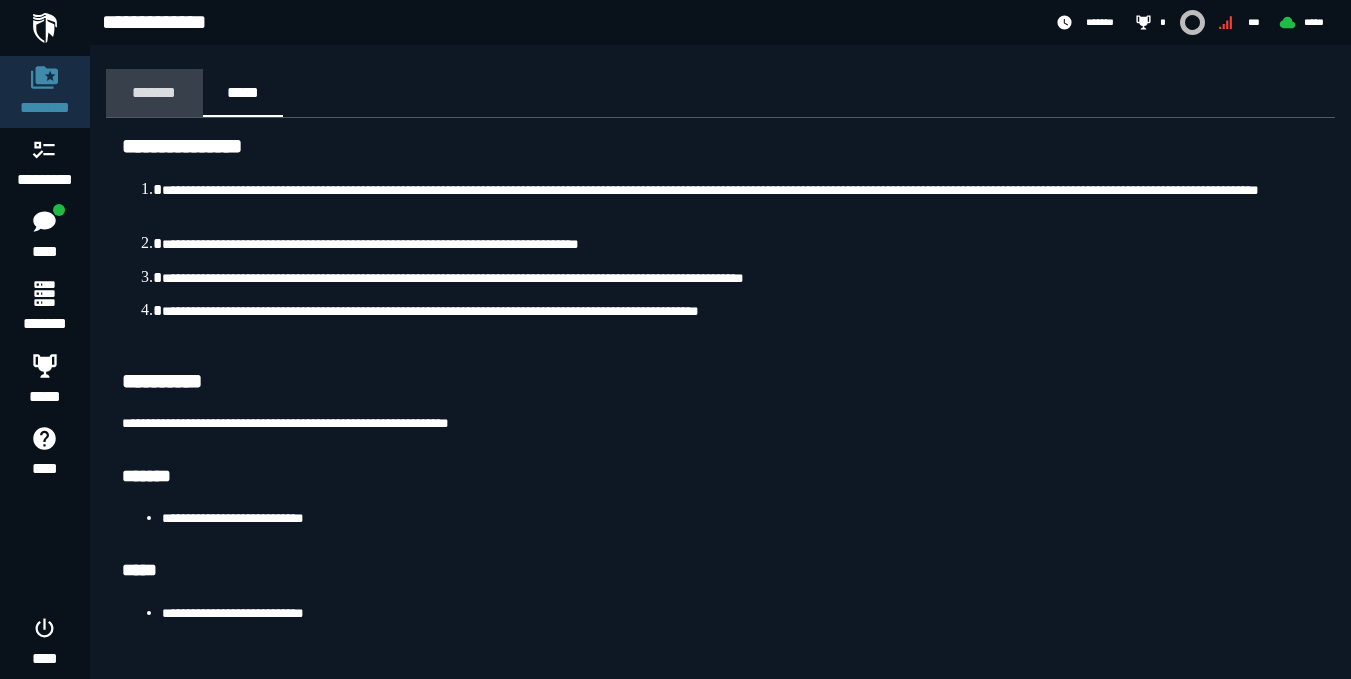 click on "*******" at bounding box center (154, 92) 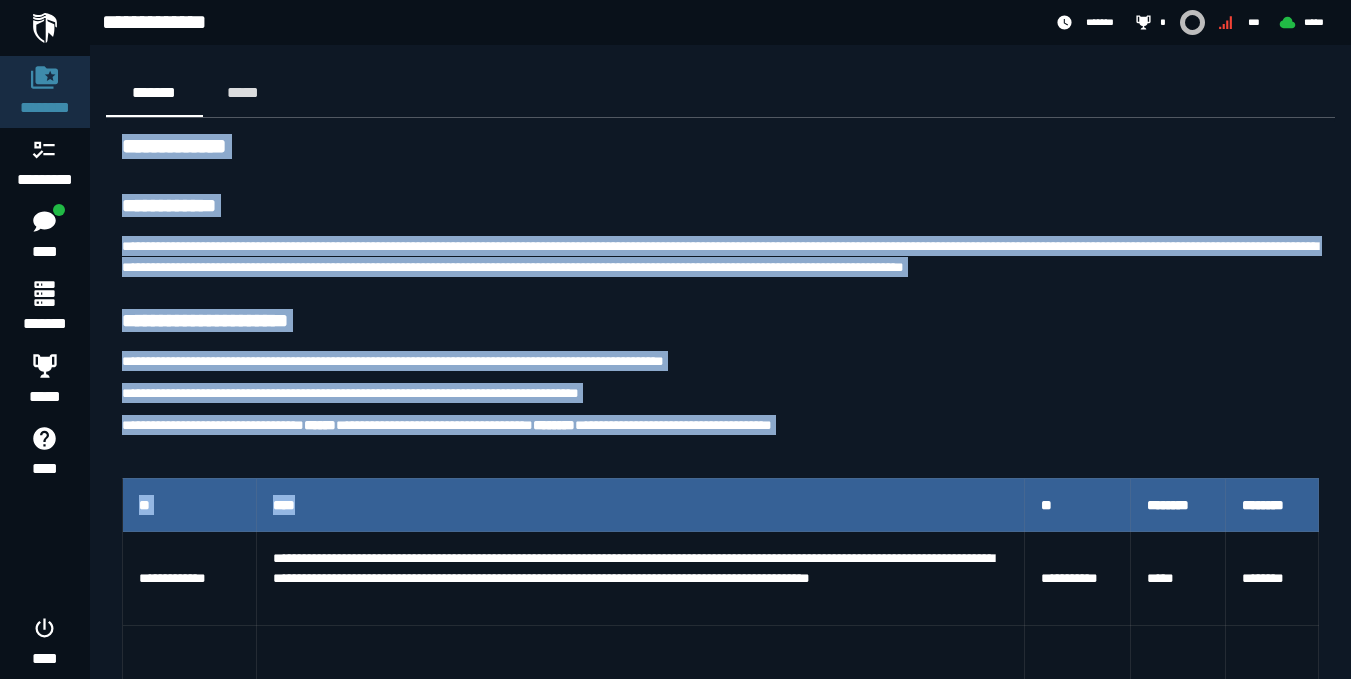 drag, startPoint x: 117, startPoint y: 146, endPoint x: 338, endPoint y: 509, distance: 424.98236 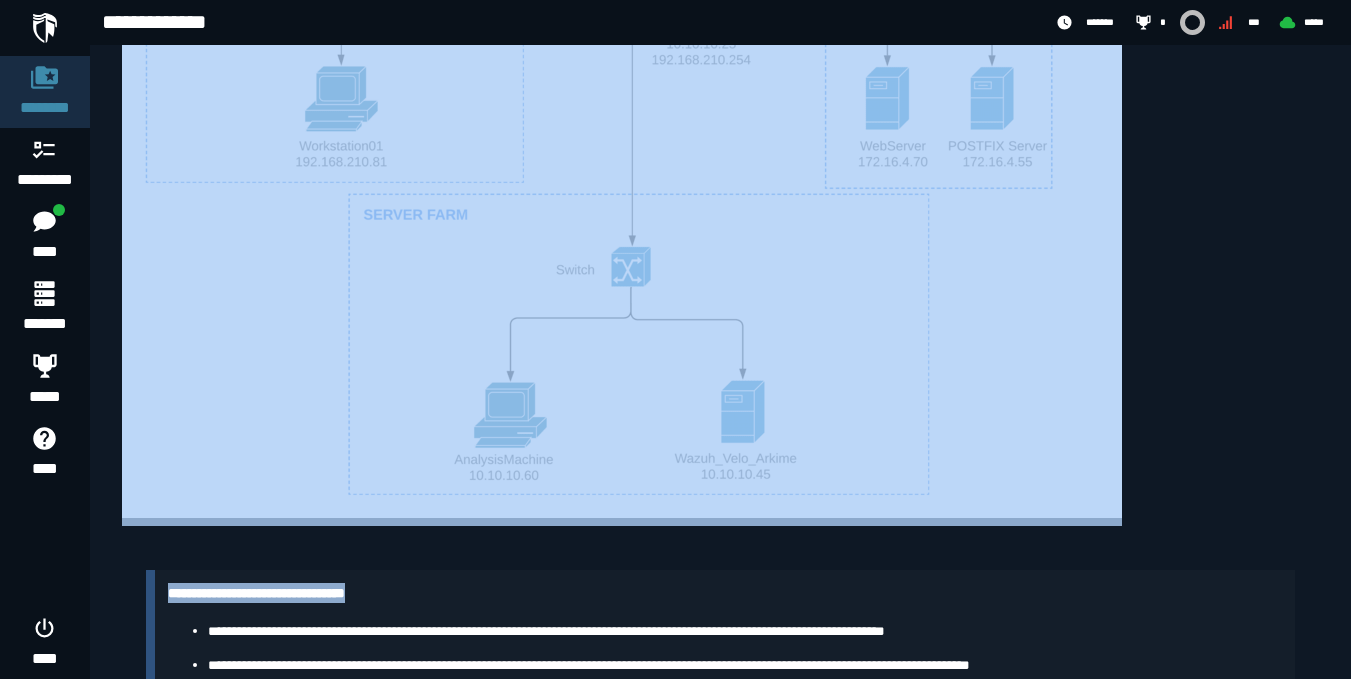 scroll, scrollTop: 1311, scrollLeft: 0, axis: vertical 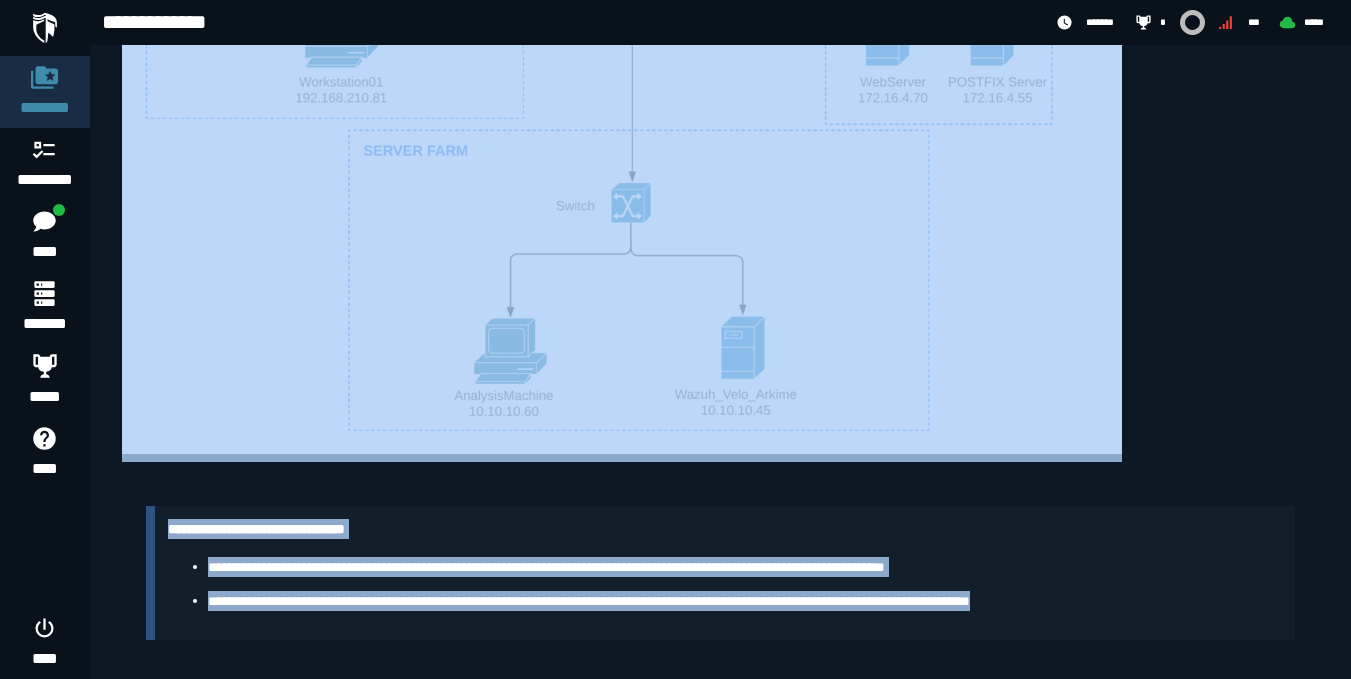 drag, startPoint x: 115, startPoint y: 128, endPoint x: 1133, endPoint y: 615, distance: 1128.4915 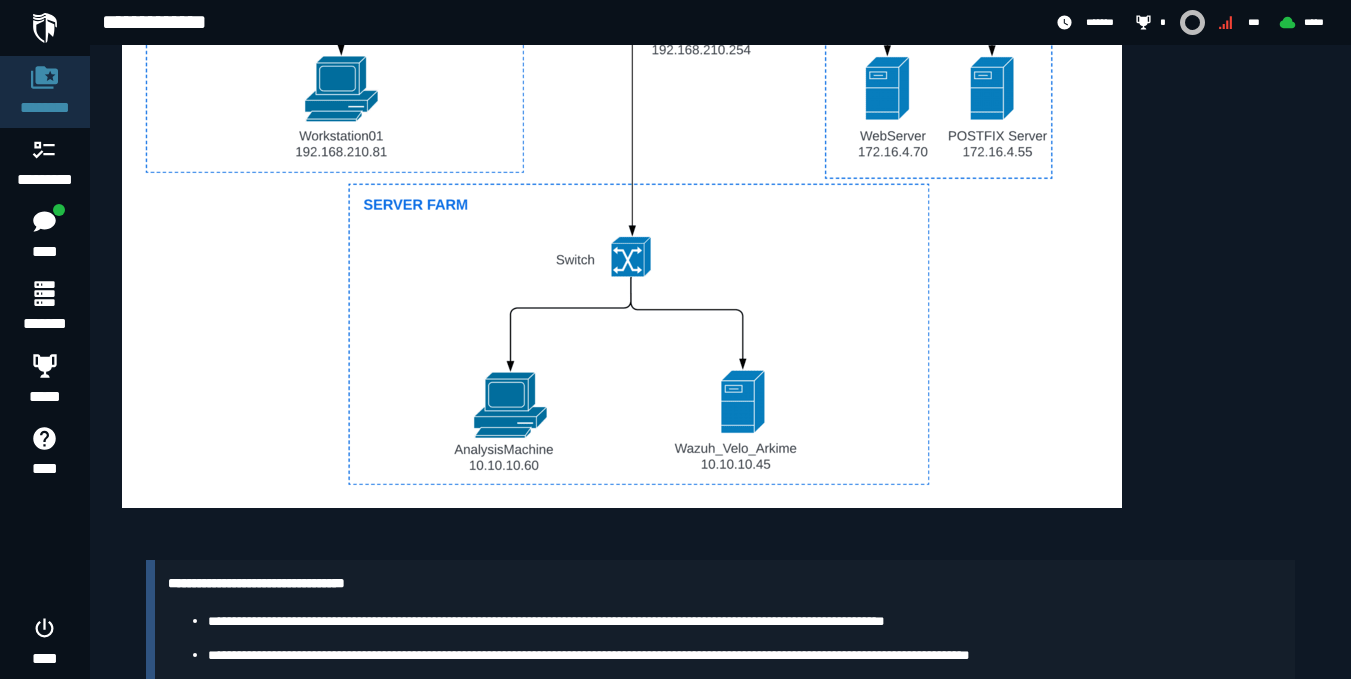 scroll, scrollTop: 1311, scrollLeft: 0, axis: vertical 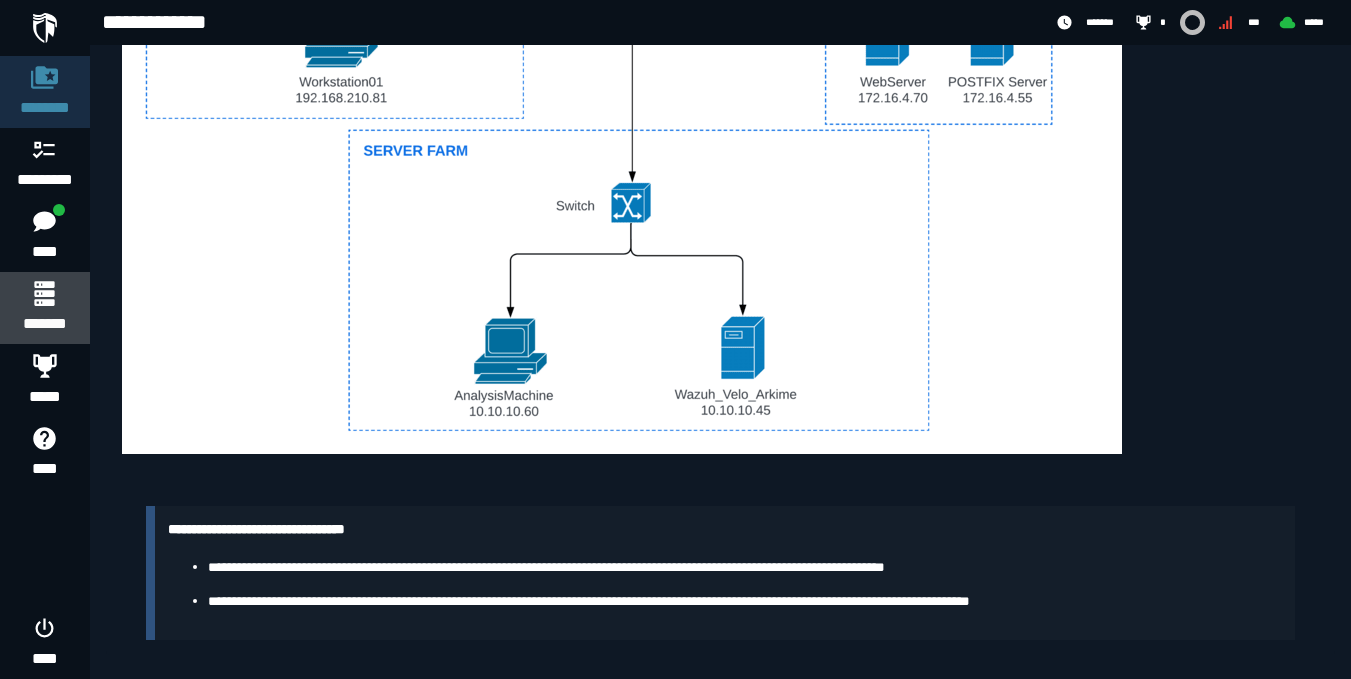 click 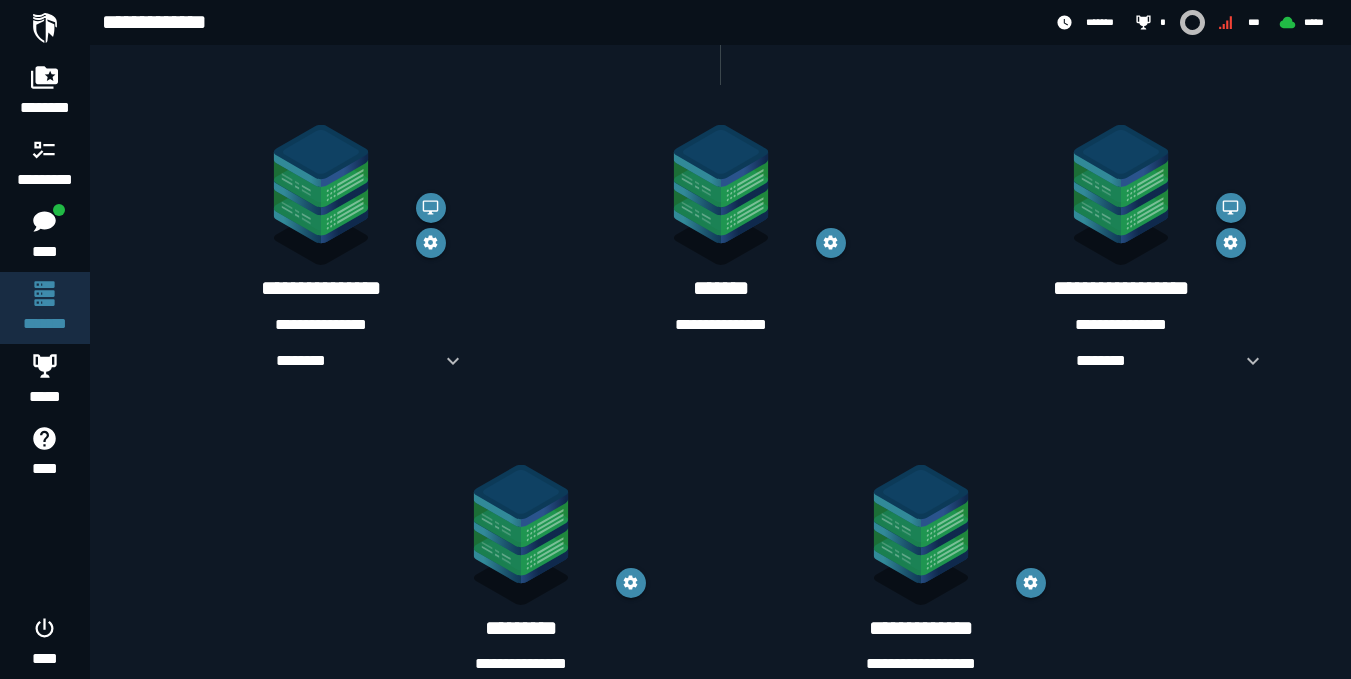 scroll, scrollTop: 360, scrollLeft: 0, axis: vertical 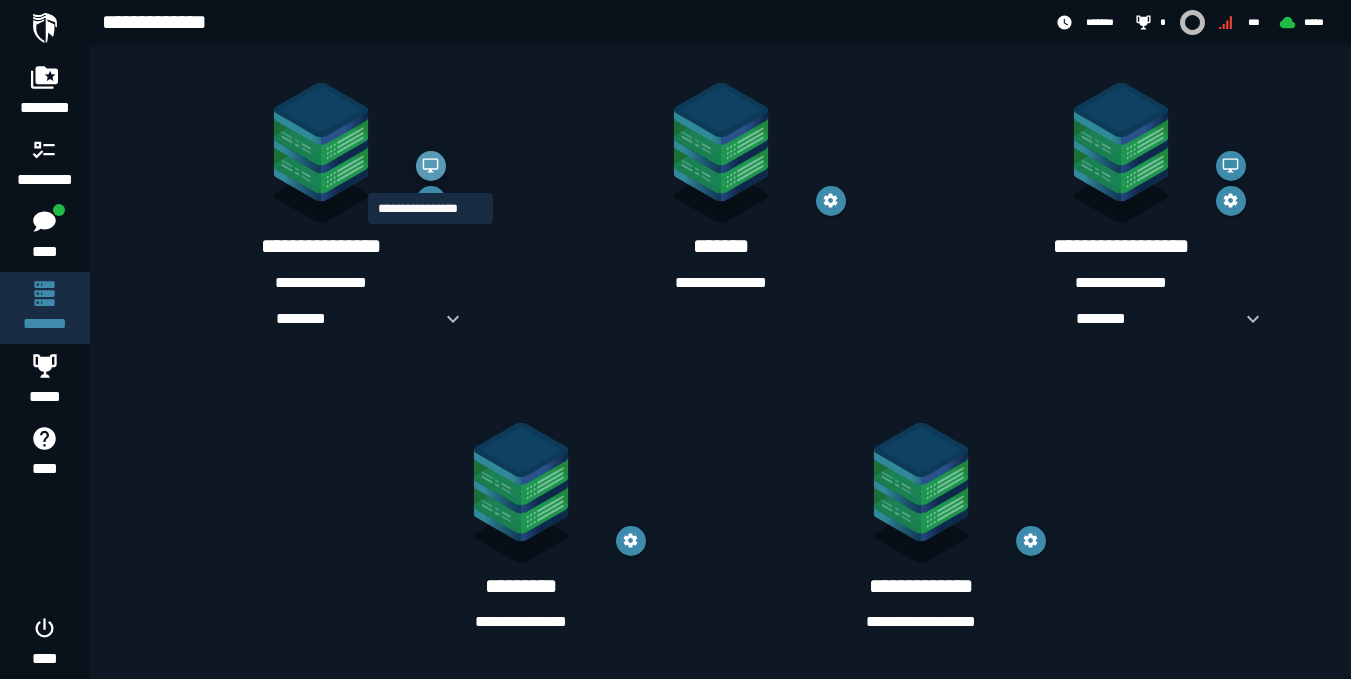 click at bounding box center (431, 166) 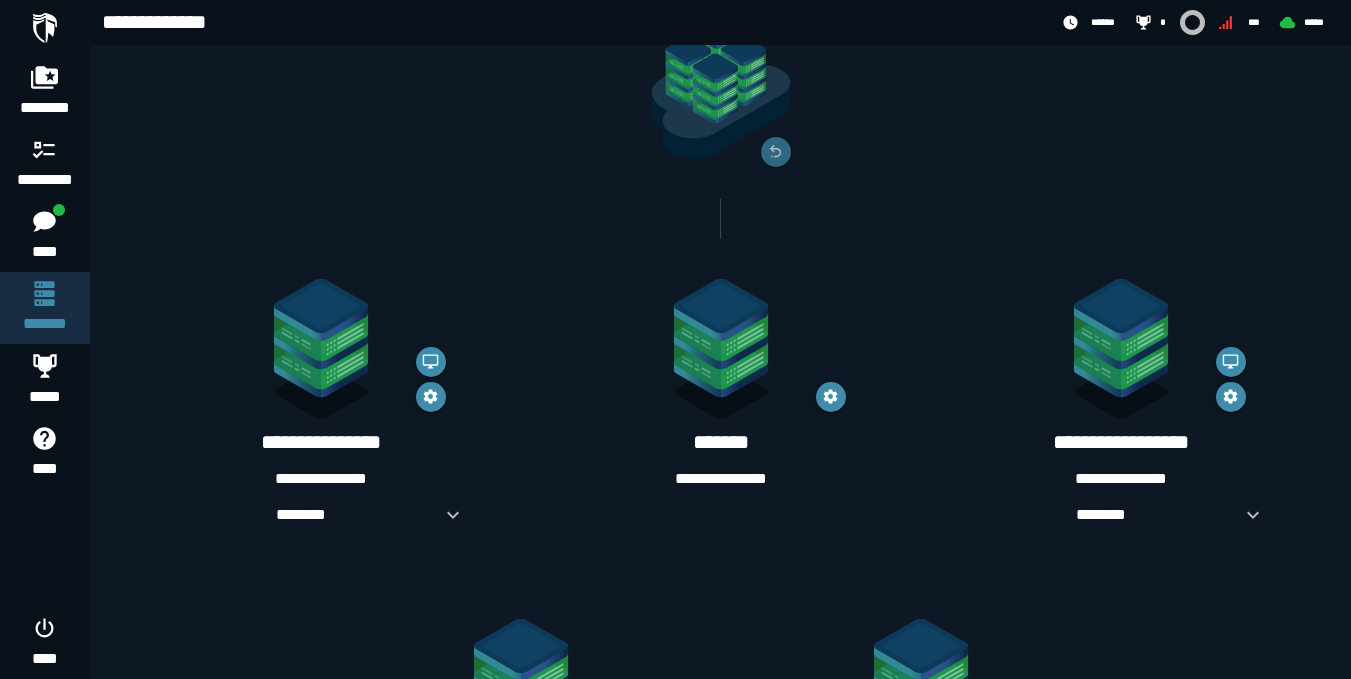 scroll, scrollTop: 360, scrollLeft: 0, axis: vertical 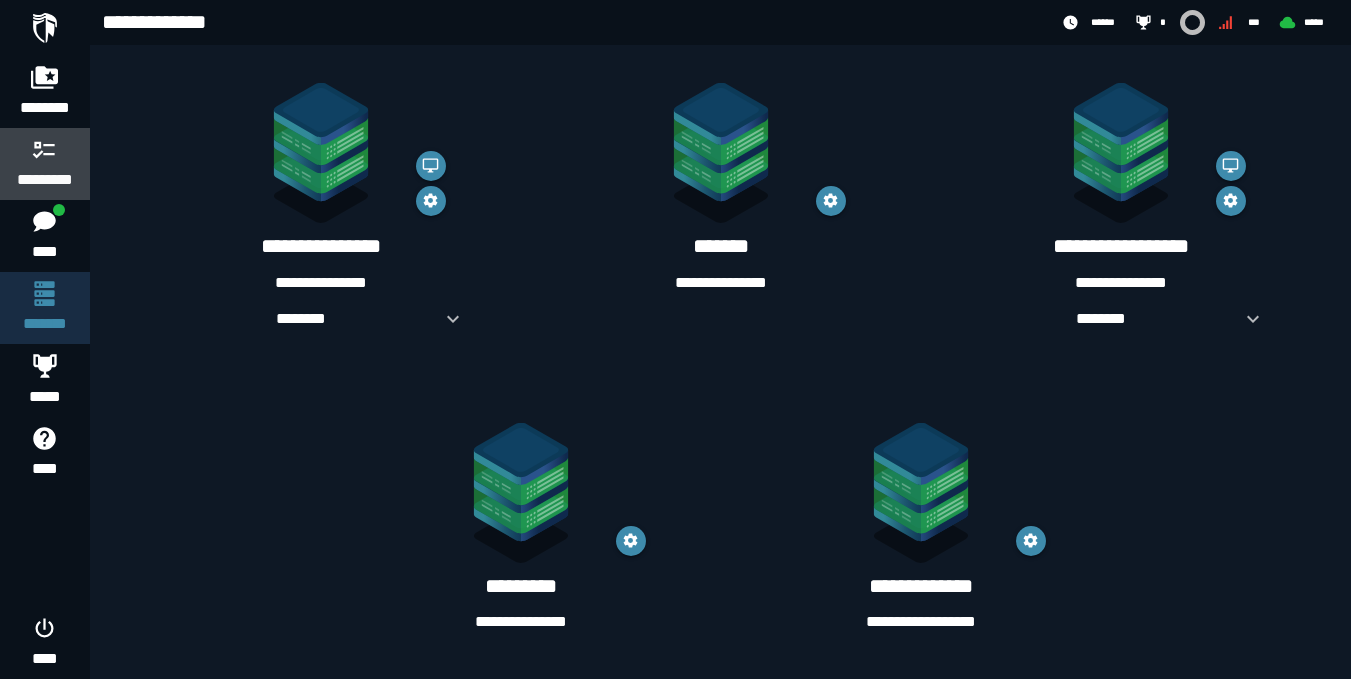 click 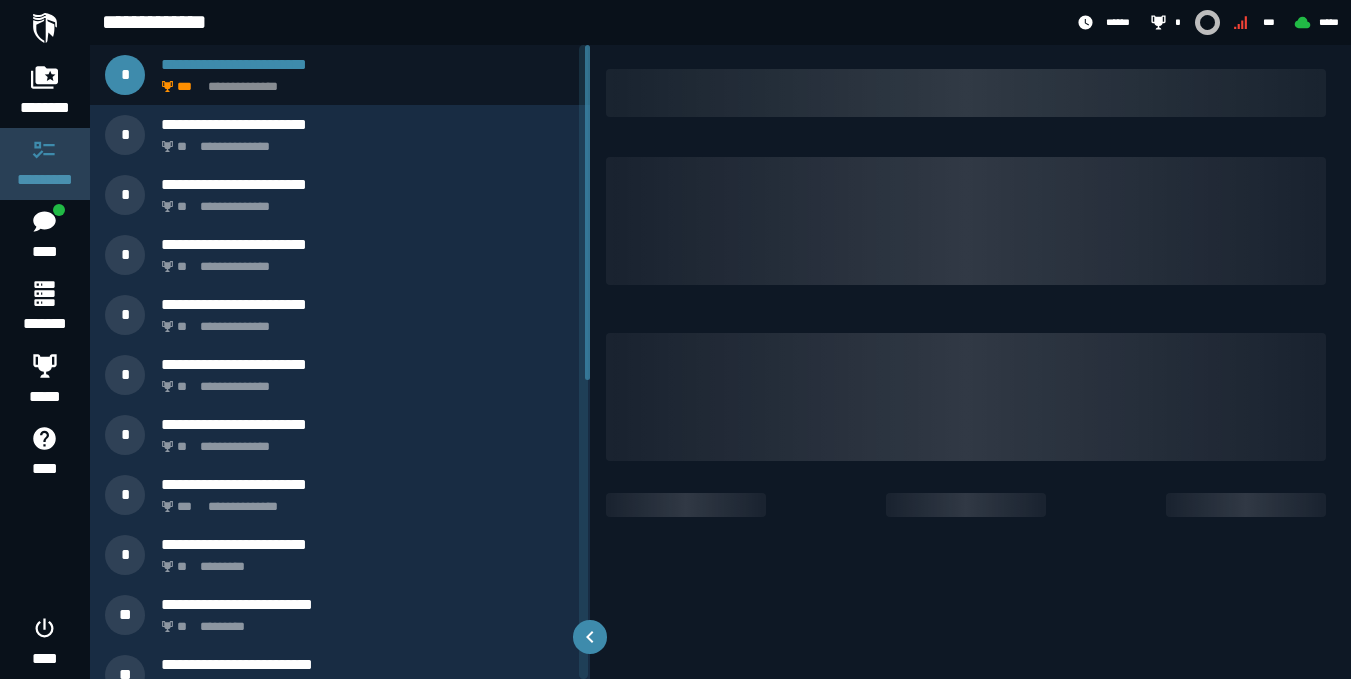 scroll, scrollTop: 0, scrollLeft: 0, axis: both 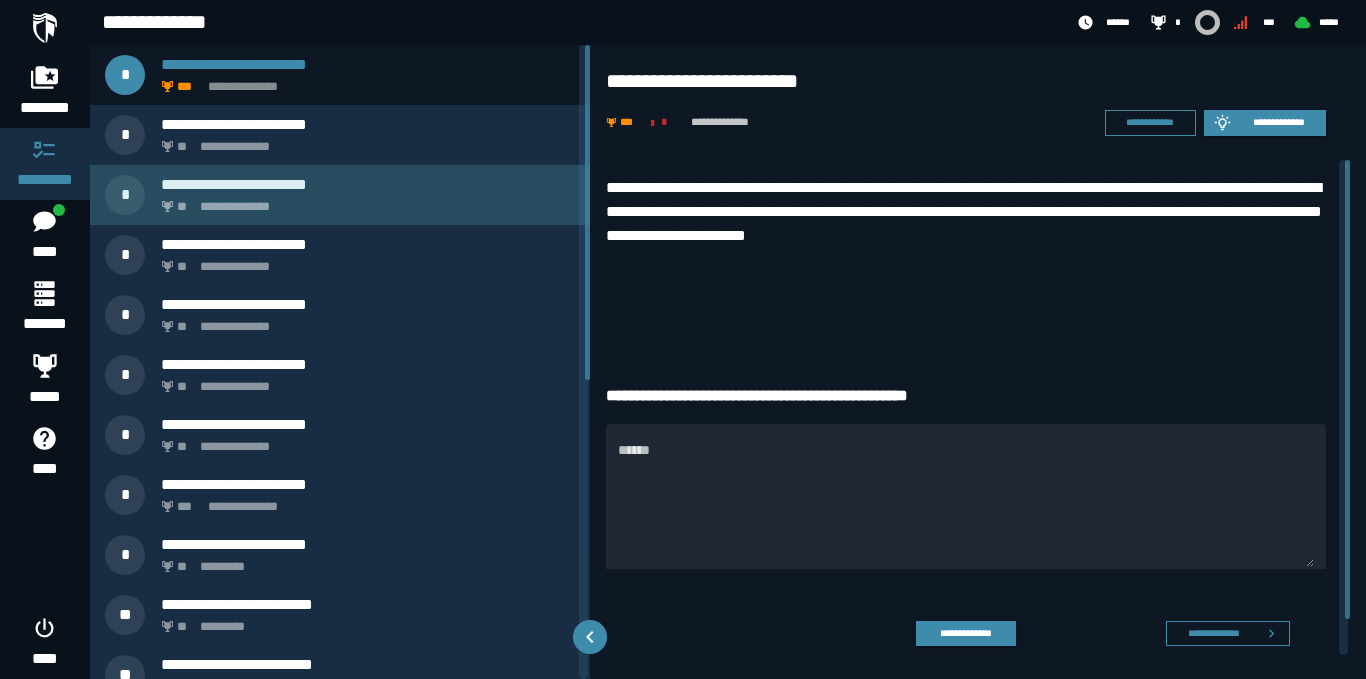click on "**********" at bounding box center (364, 201) 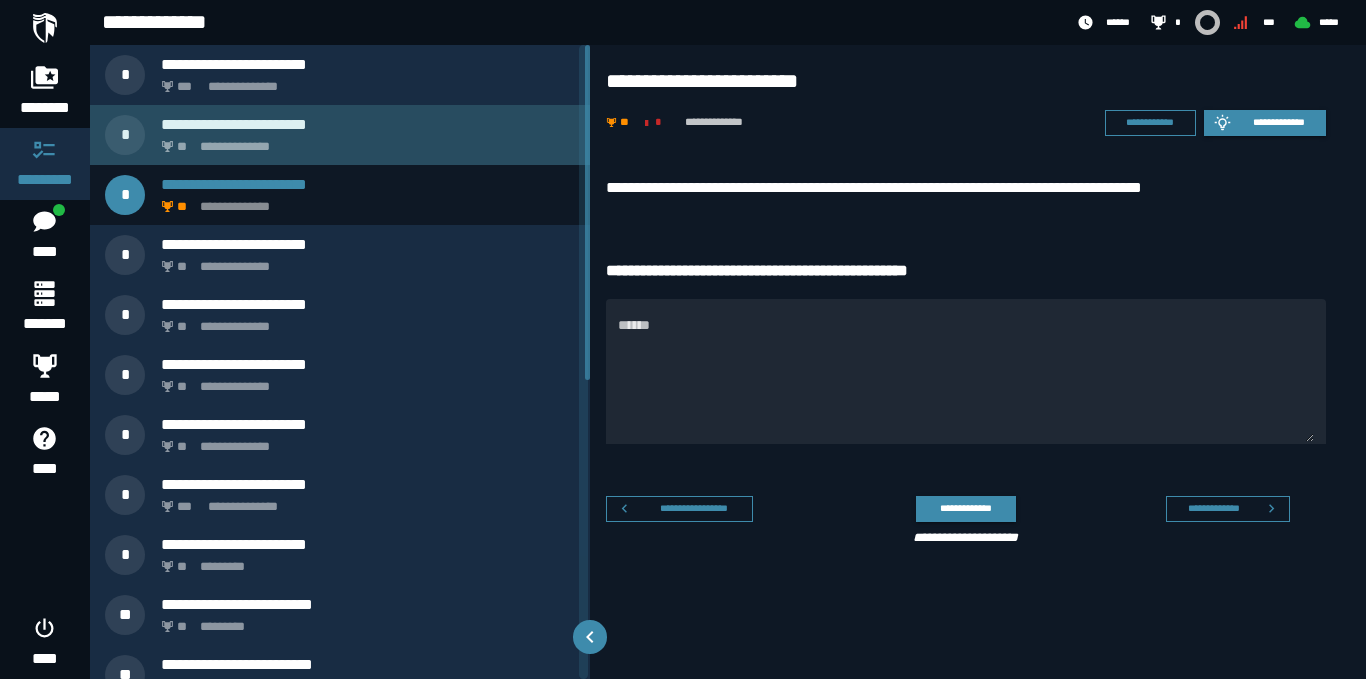 click on "**********" 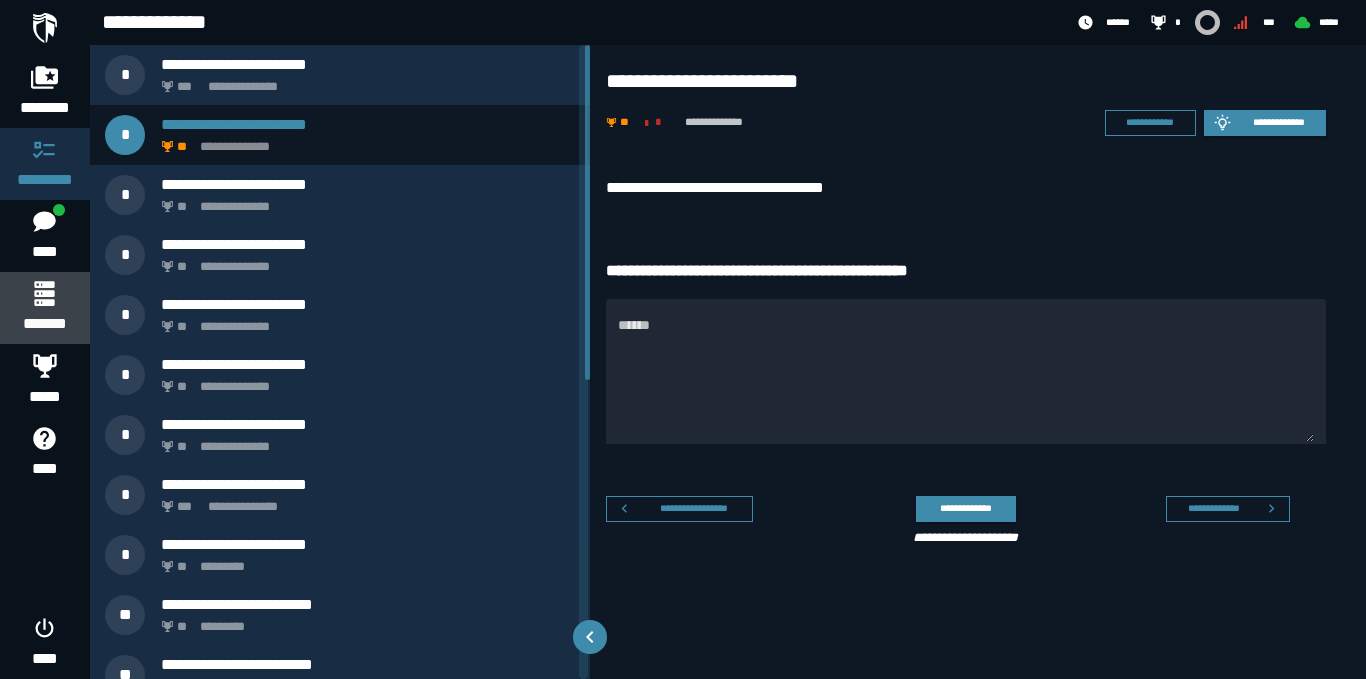 click on "*******" at bounding box center [44, 308] 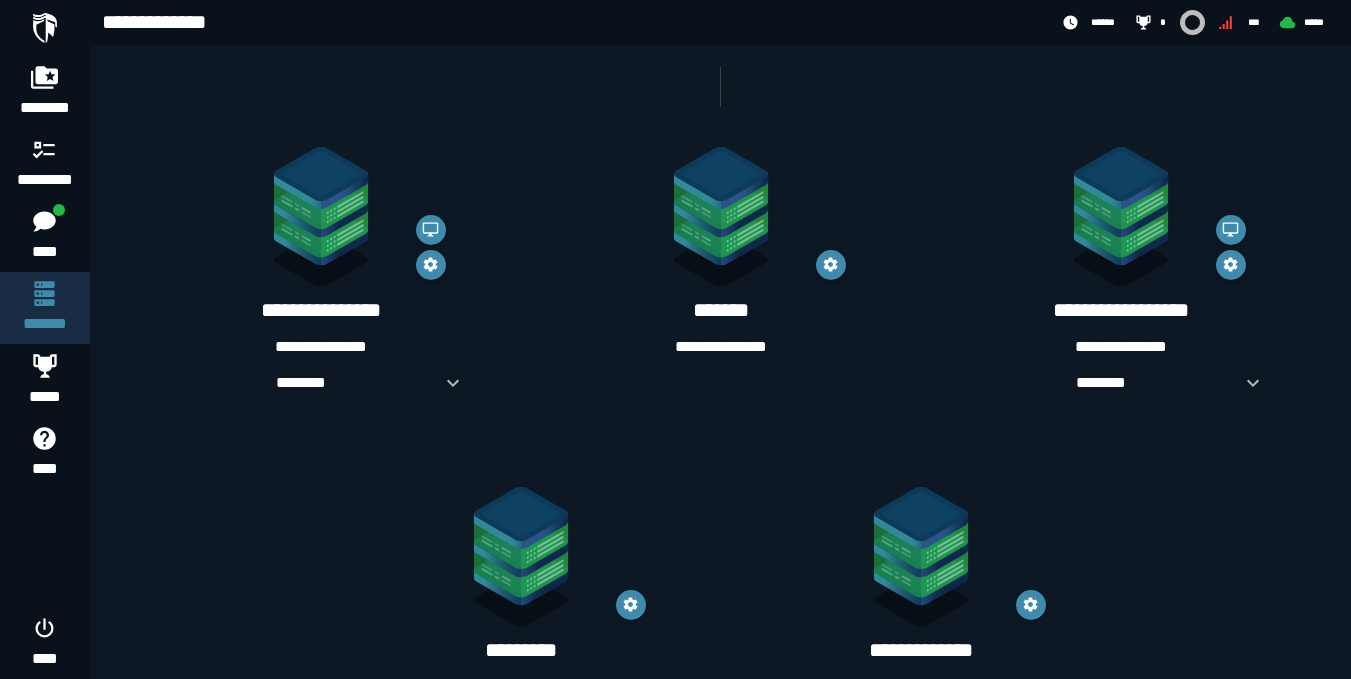 scroll, scrollTop: 360, scrollLeft: 0, axis: vertical 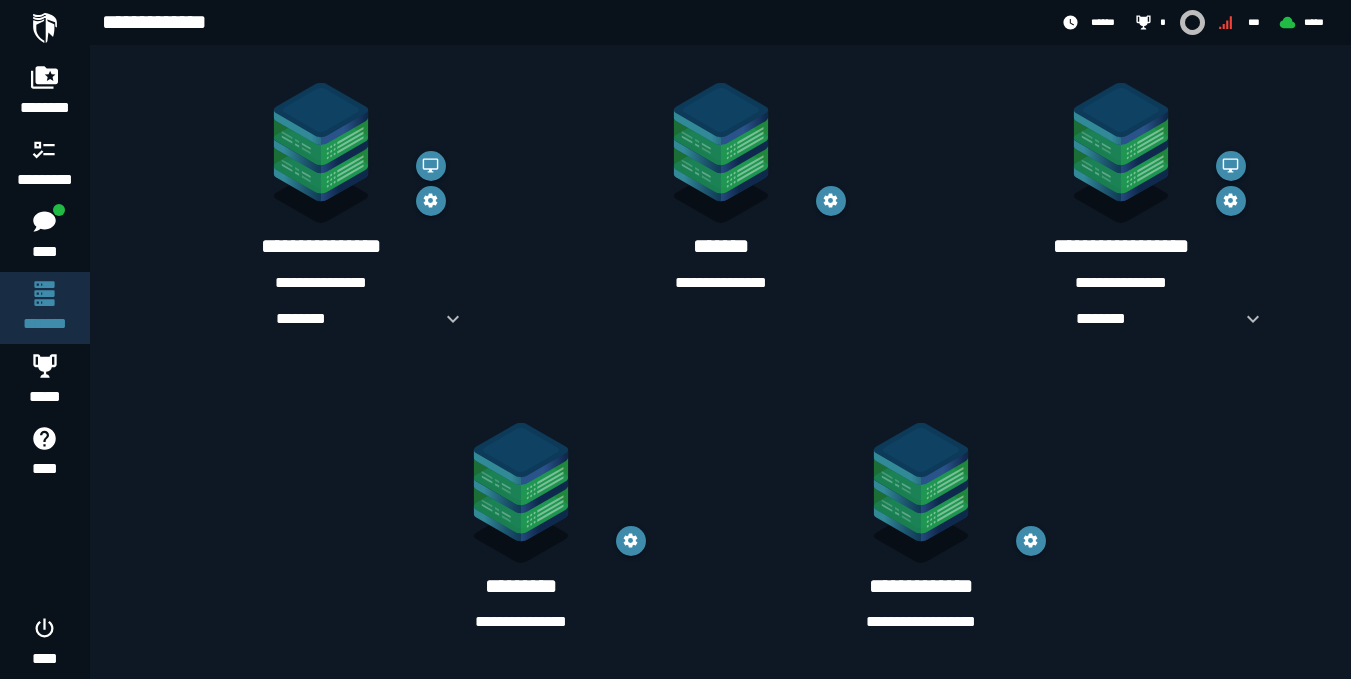 click 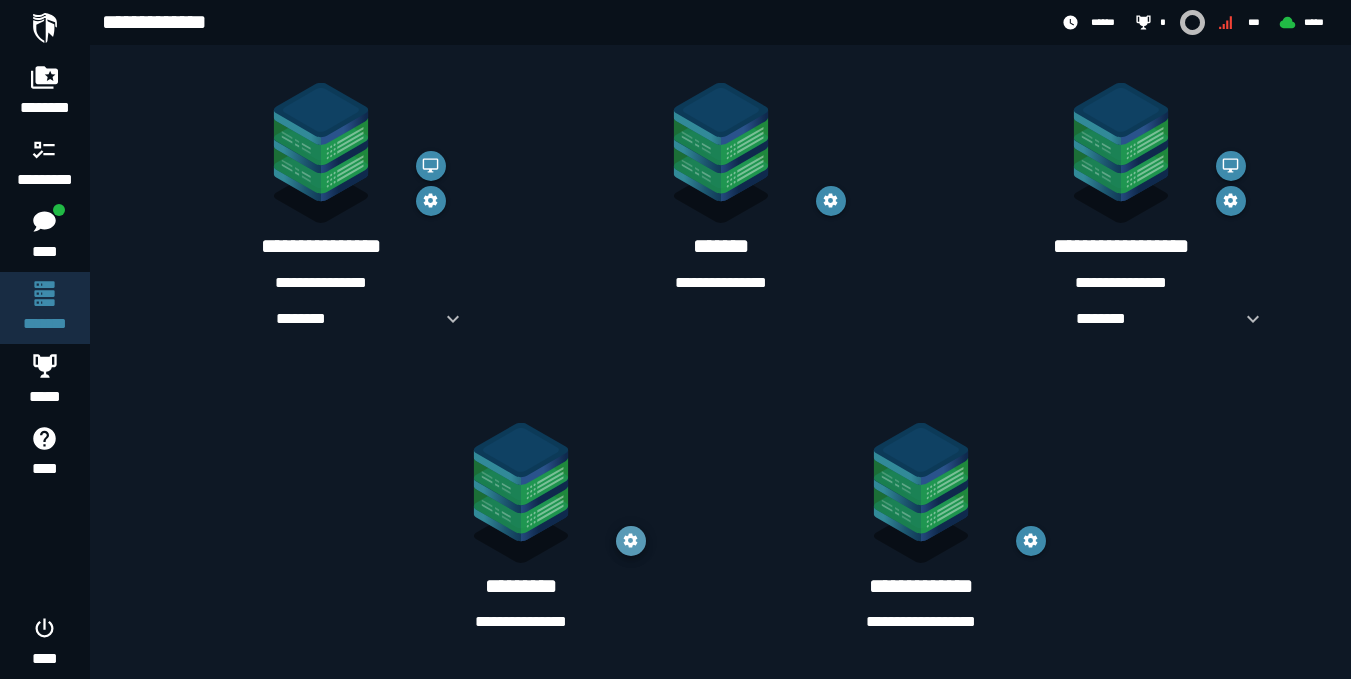 click 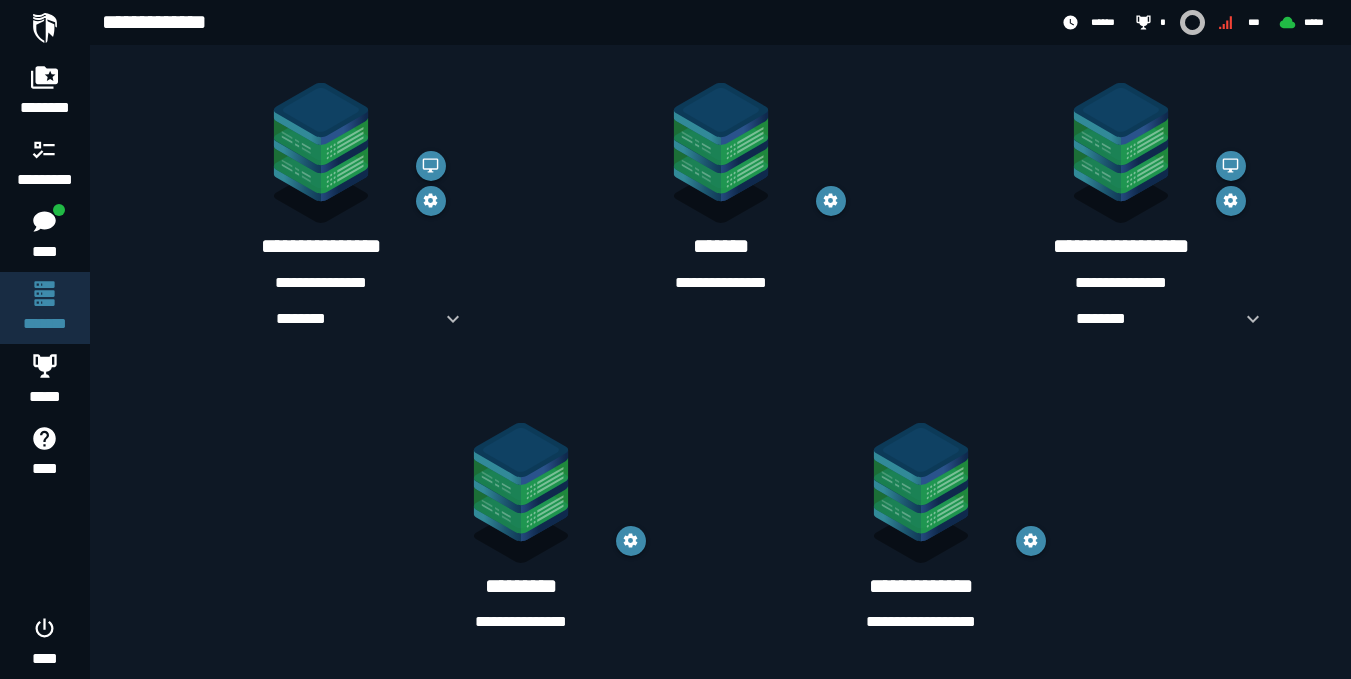 click 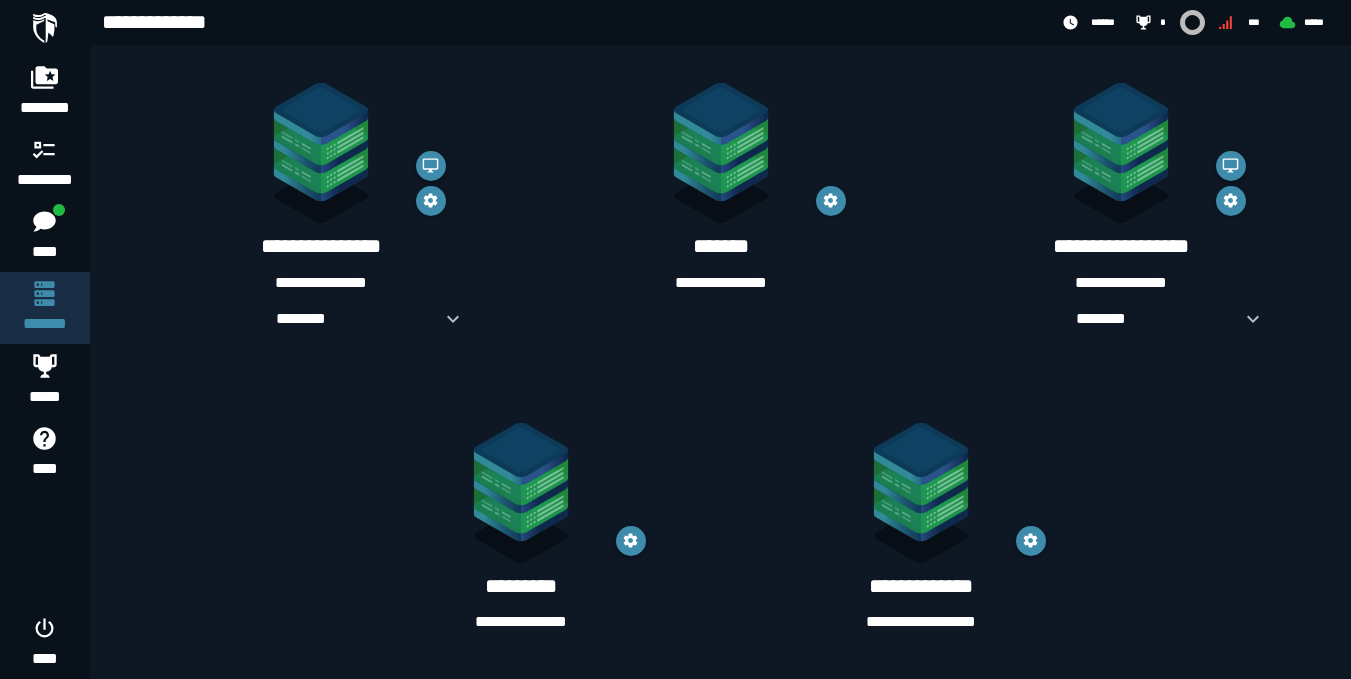 click 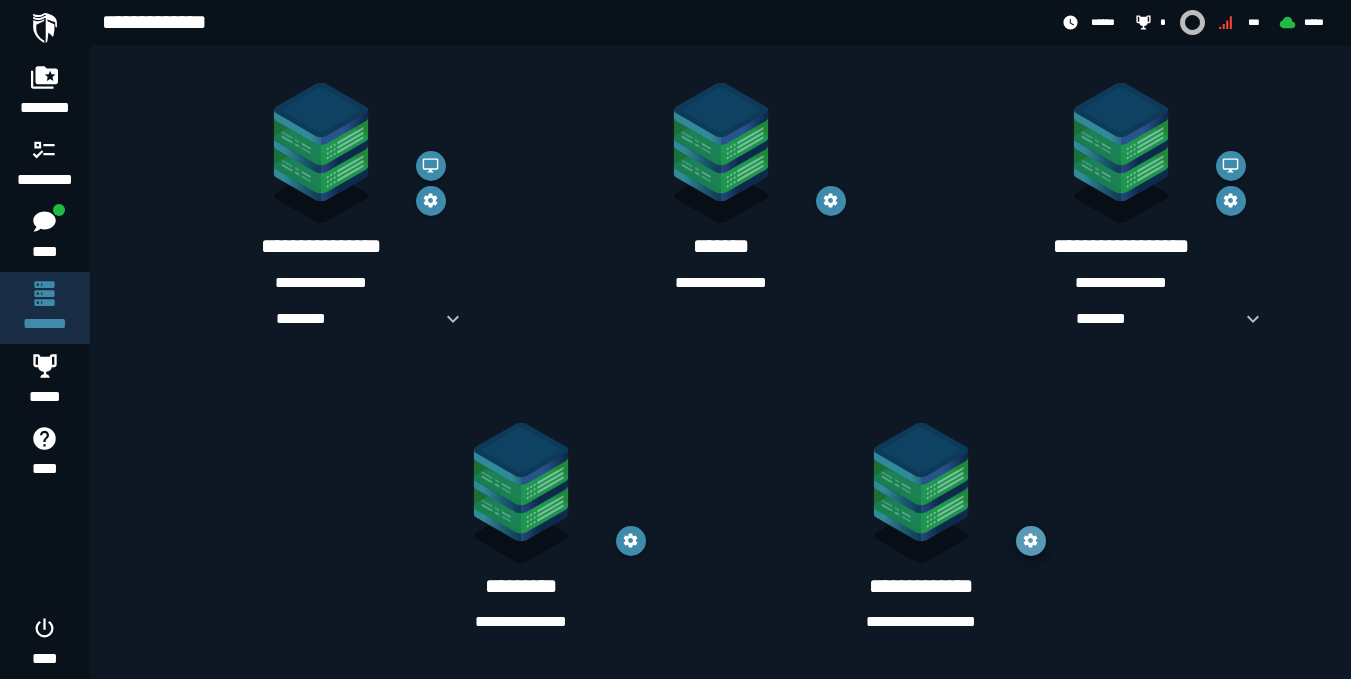 click at bounding box center [1031, 541] 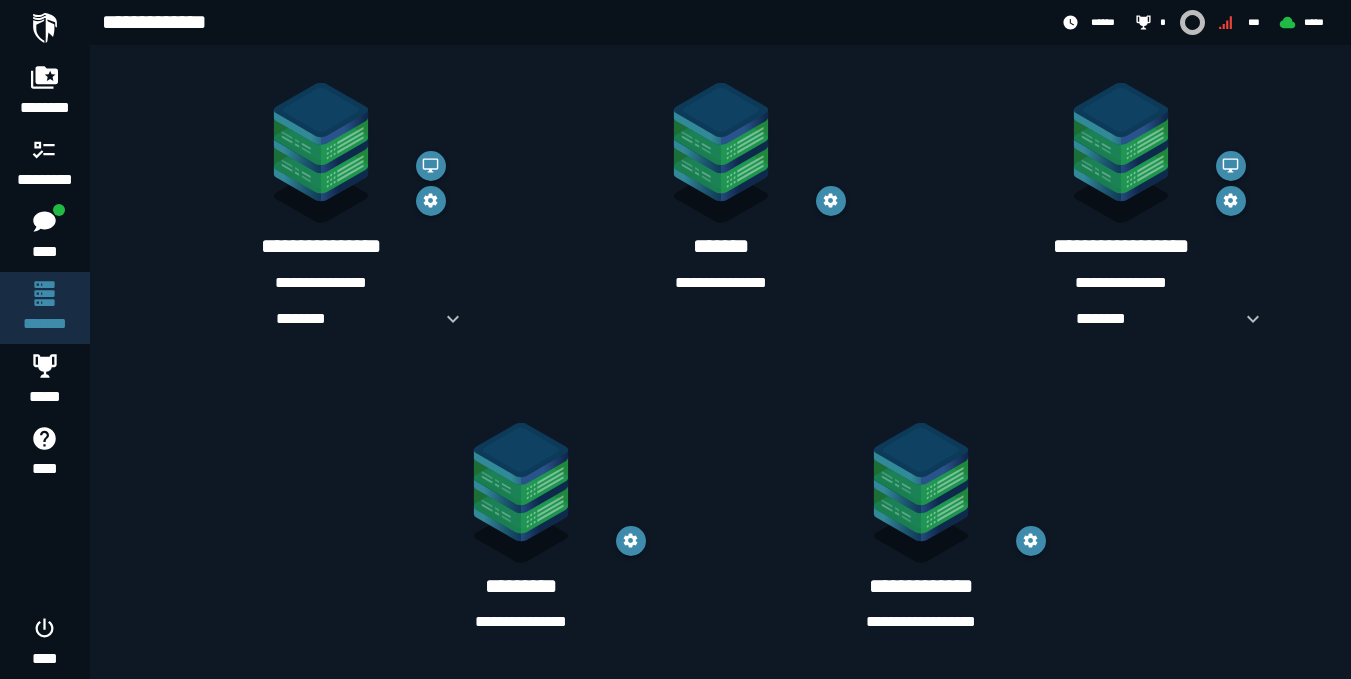 click 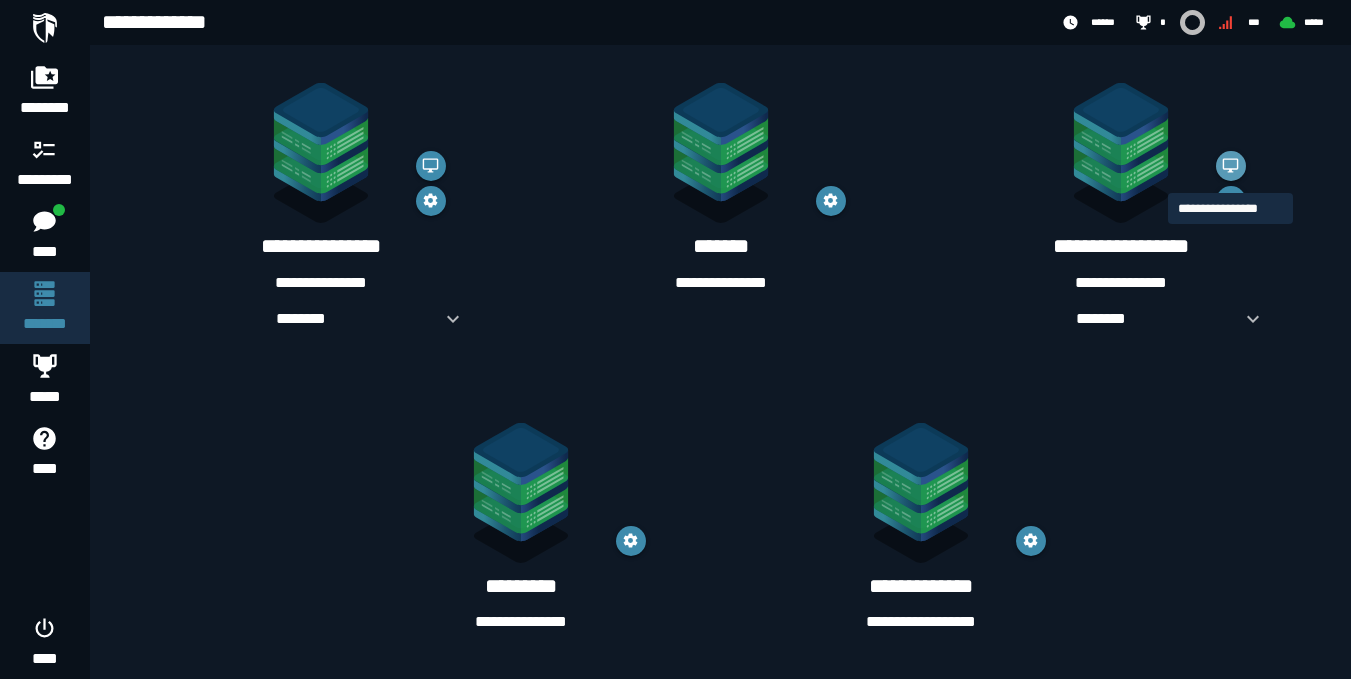 click 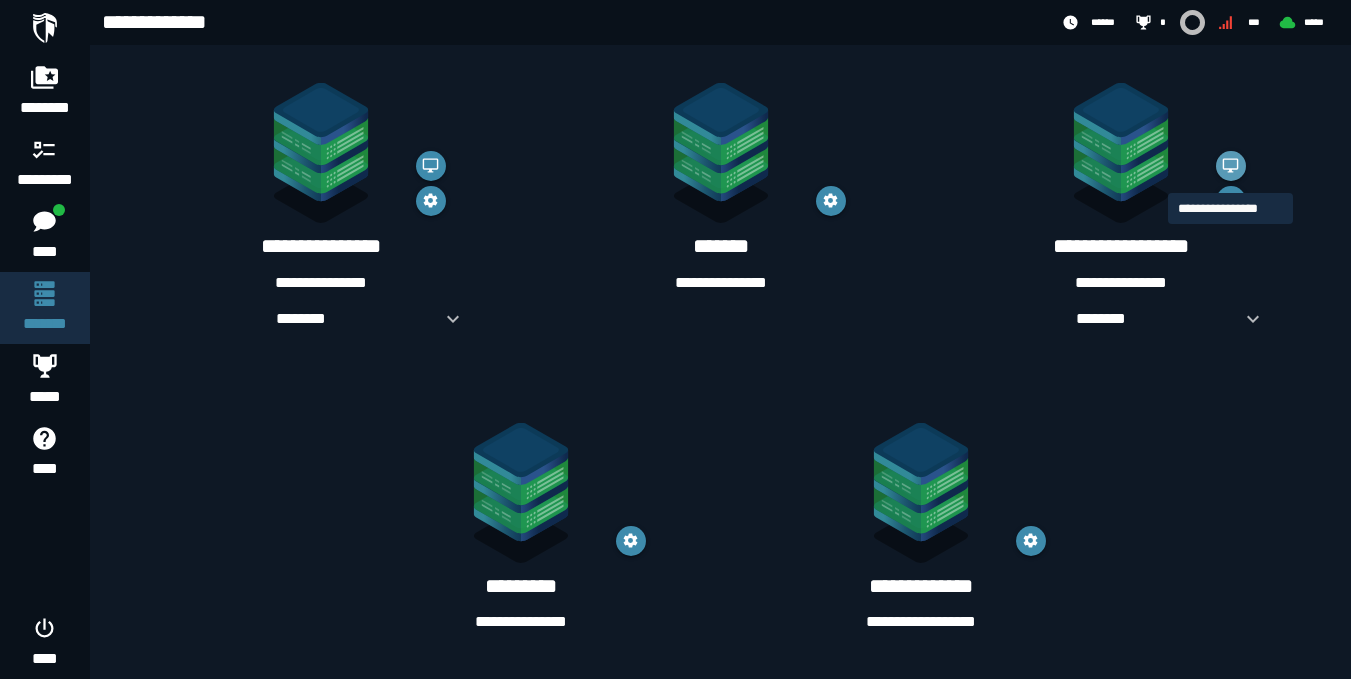 scroll, scrollTop: 0, scrollLeft: 0, axis: both 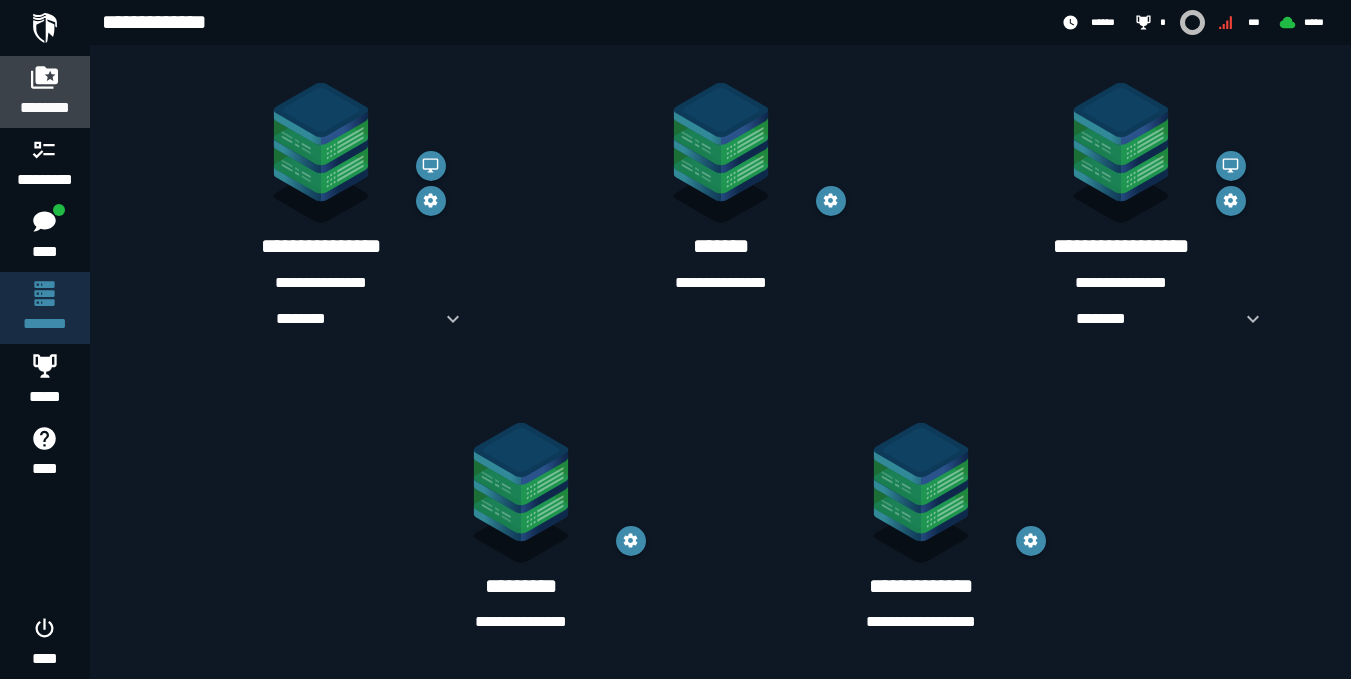 click 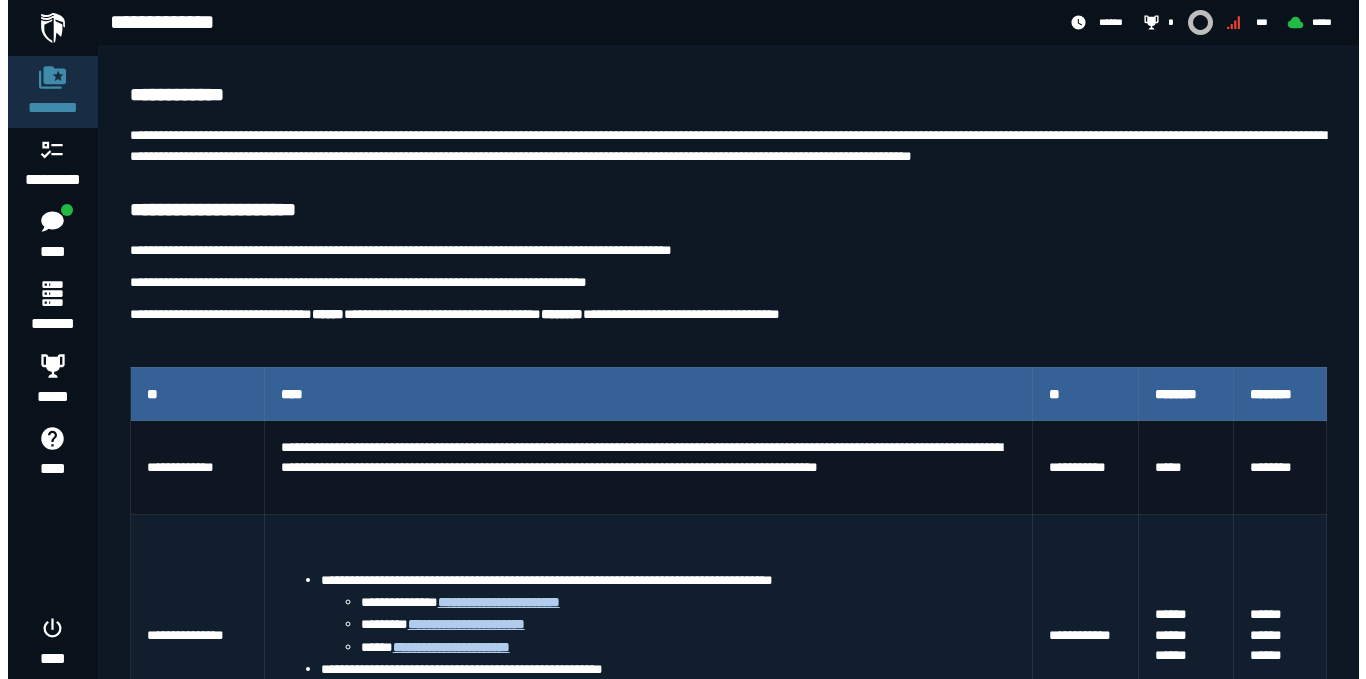 scroll, scrollTop: 0, scrollLeft: 0, axis: both 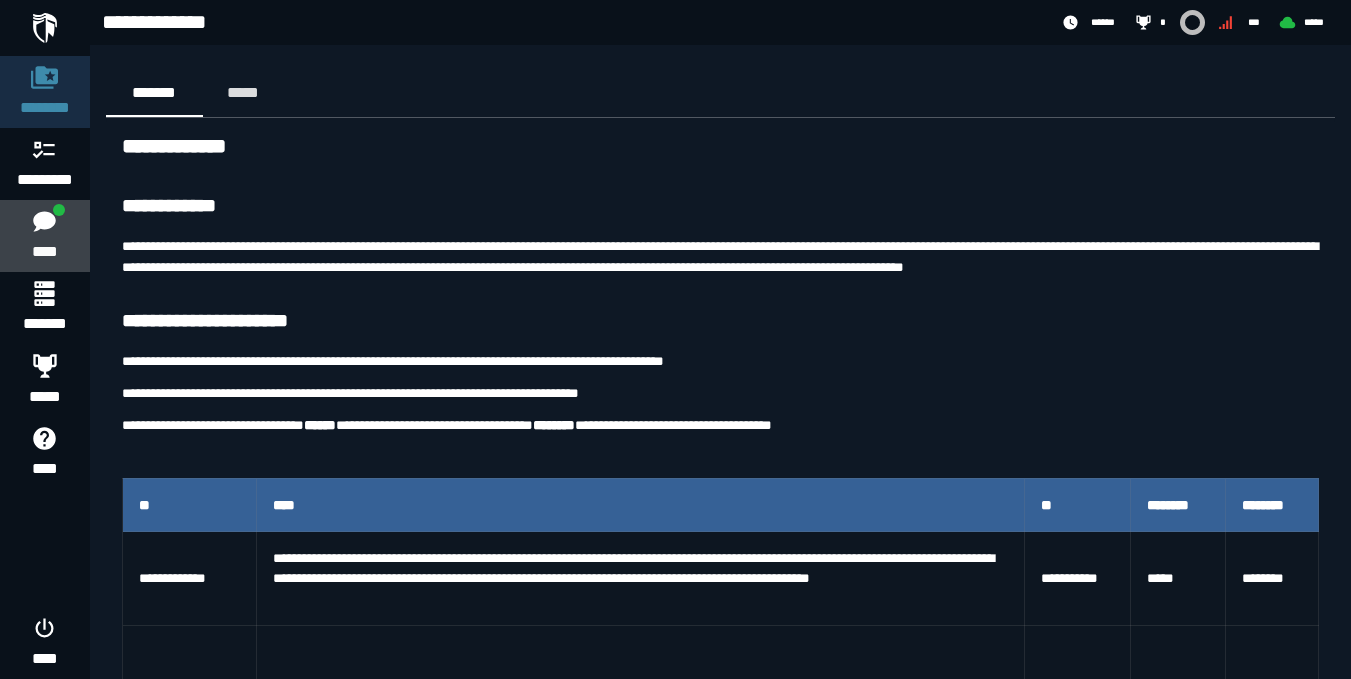 click 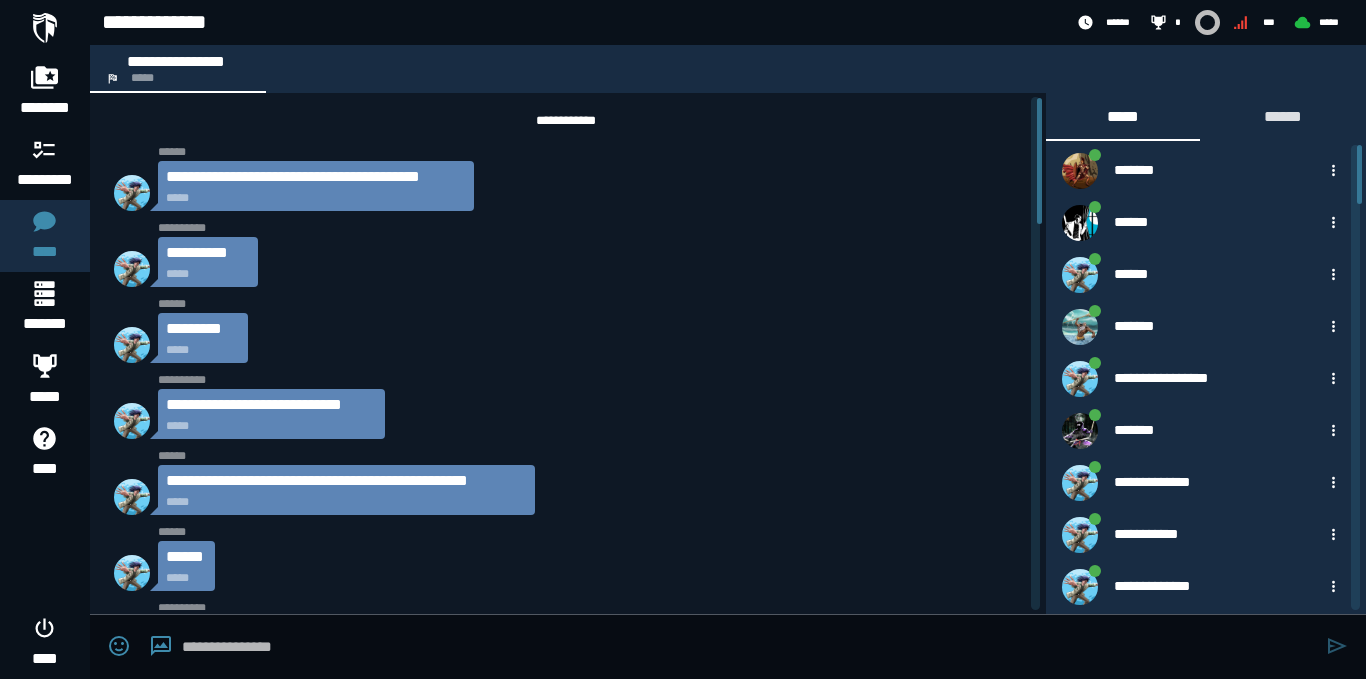 scroll, scrollTop: 0, scrollLeft: 0, axis: both 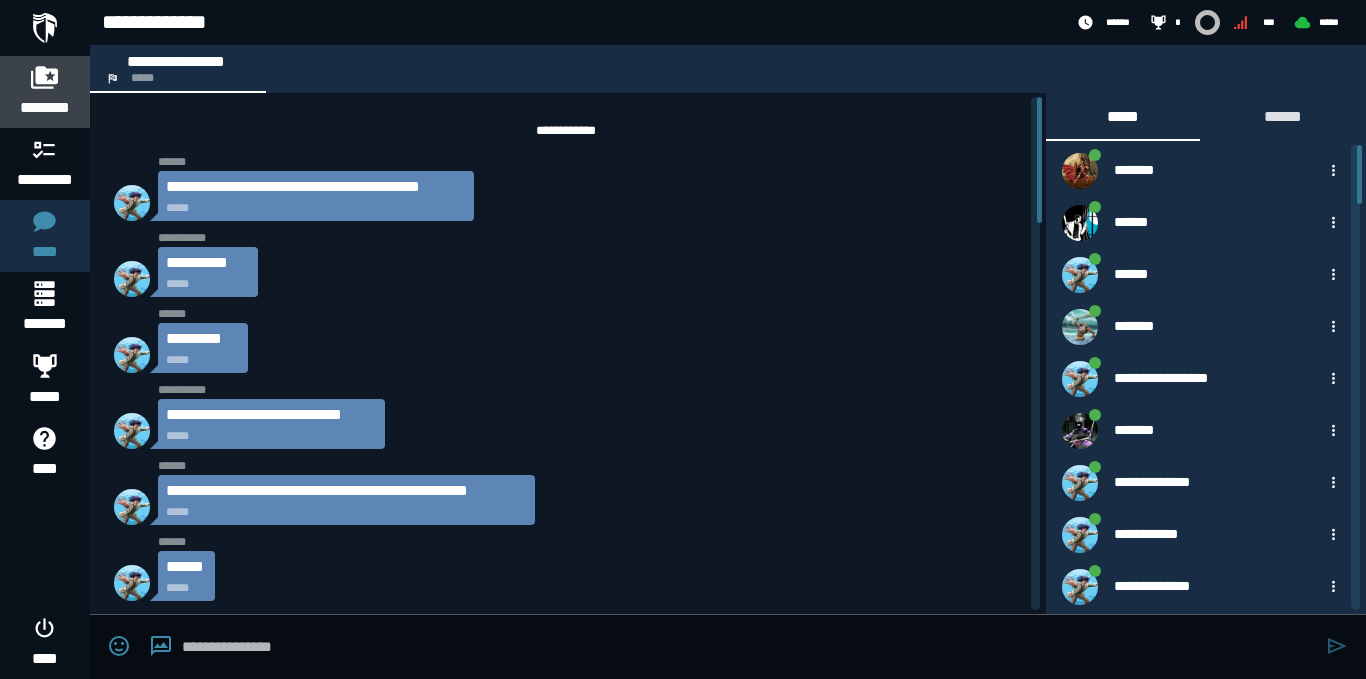 click on "********" at bounding box center [45, 108] 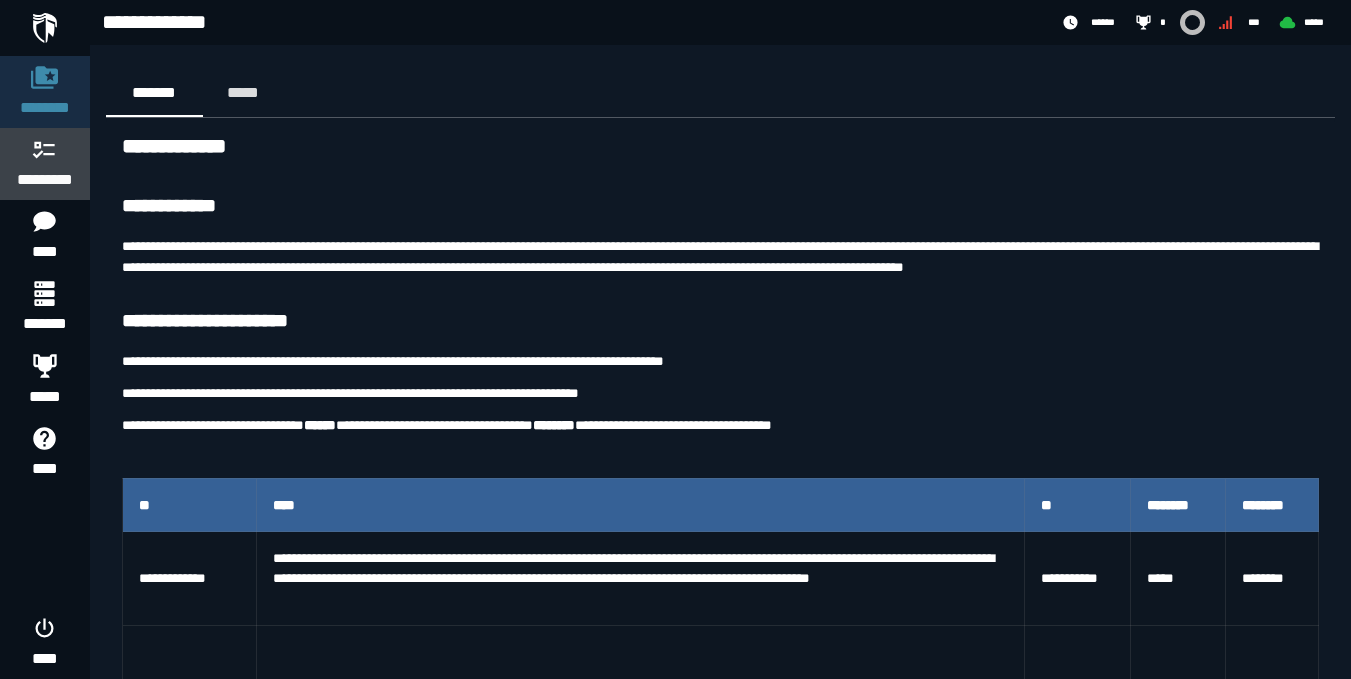 click on "*********" at bounding box center [45, 164] 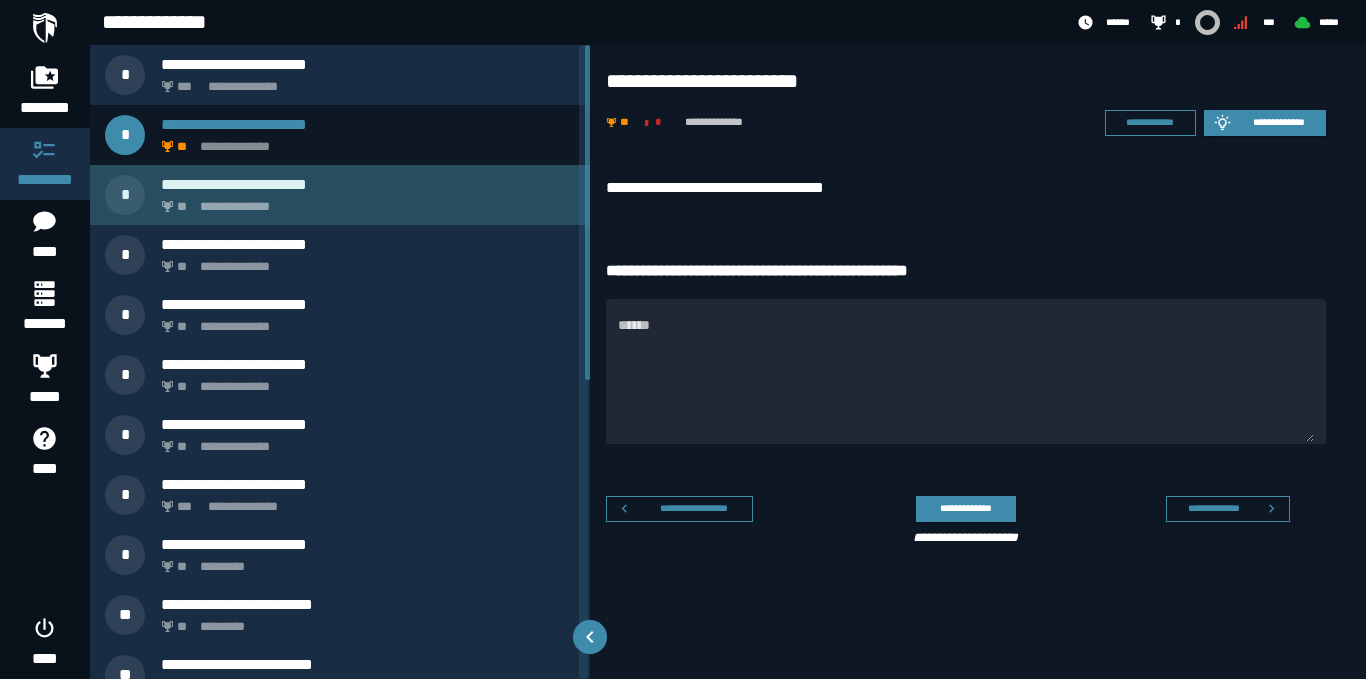click on "**********" at bounding box center (364, 201) 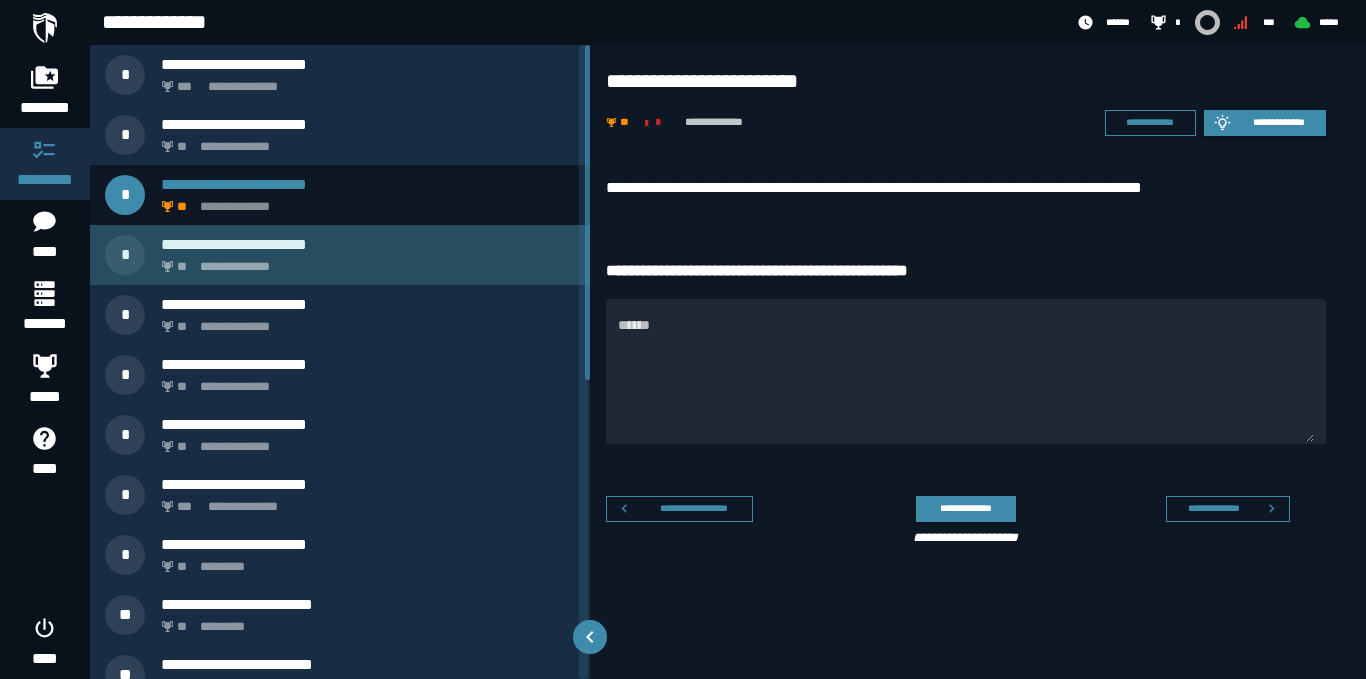click on "**********" 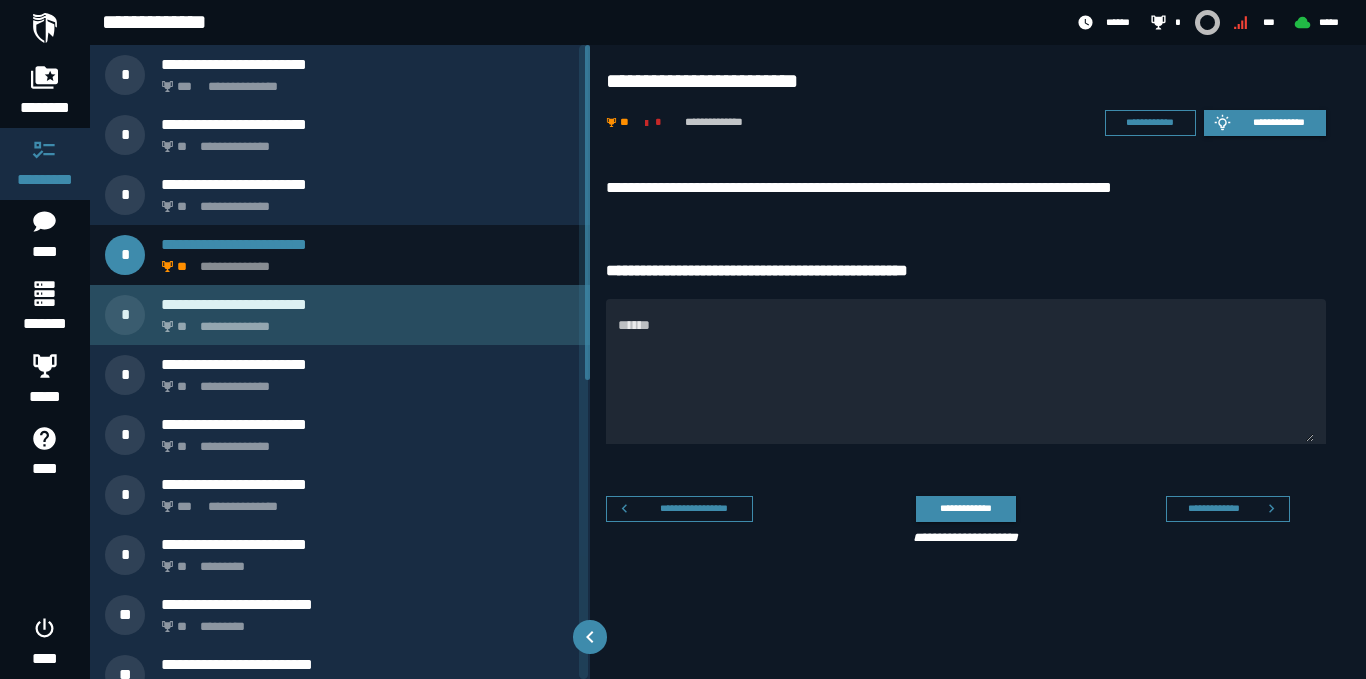 click on "**********" at bounding box center [368, 304] 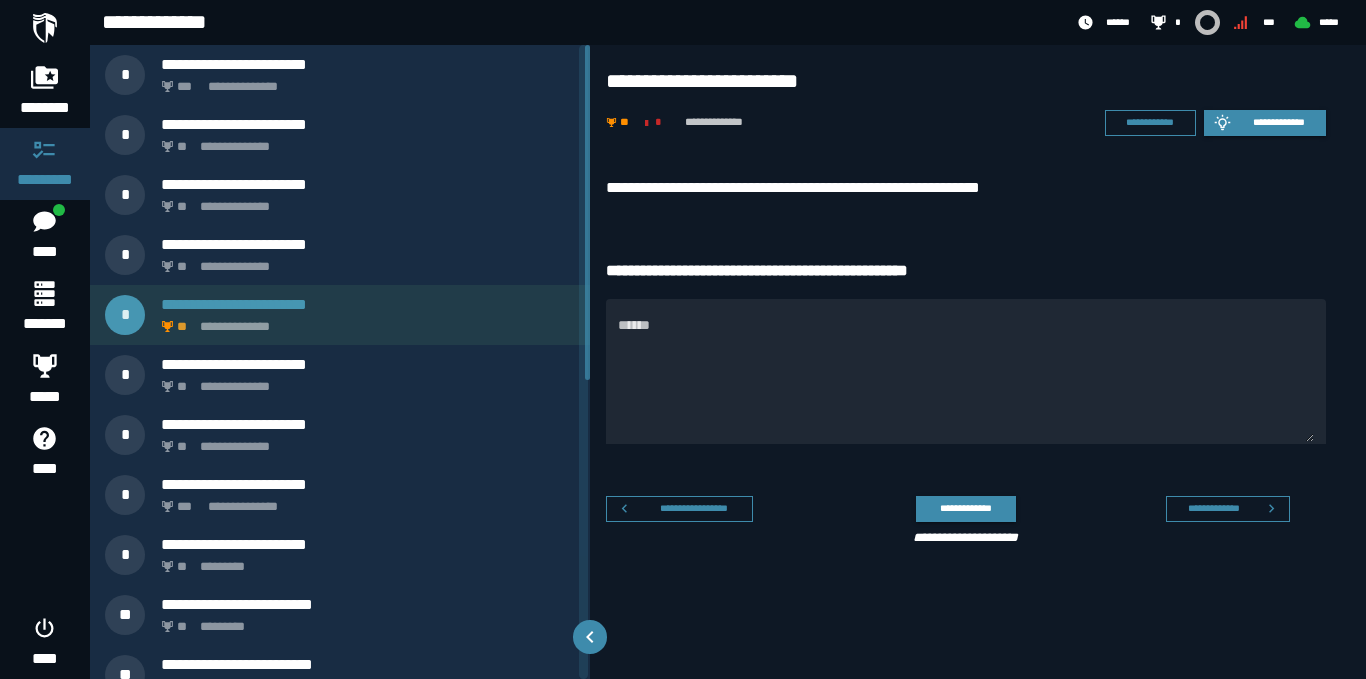 click on "**********" at bounding box center [340, 315] 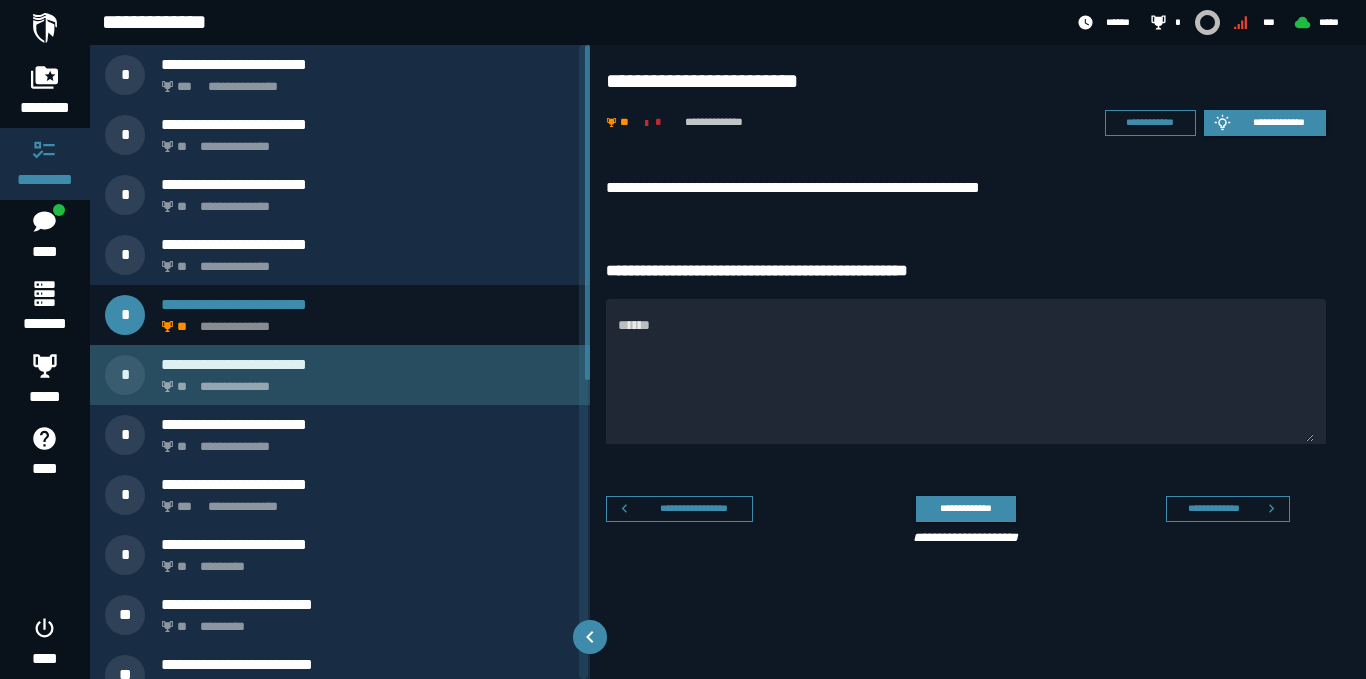 click on "**********" at bounding box center (364, 381) 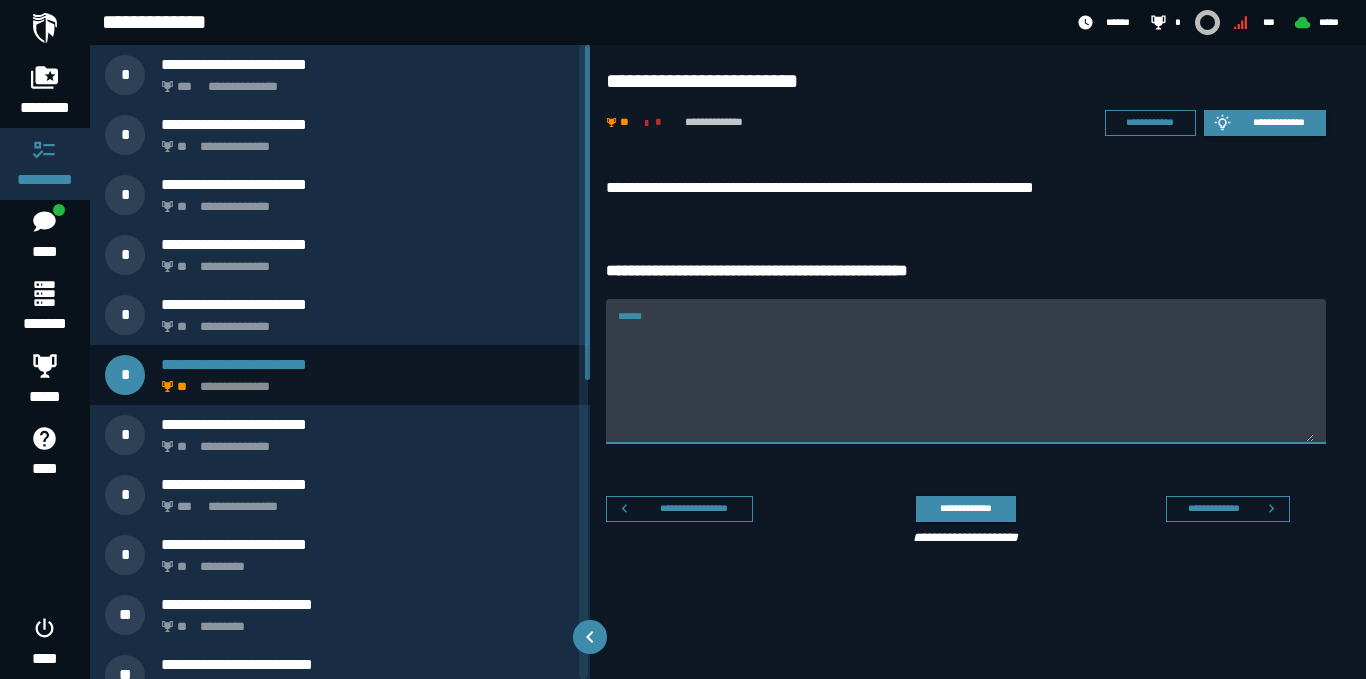 click on "******" at bounding box center (966, 371) 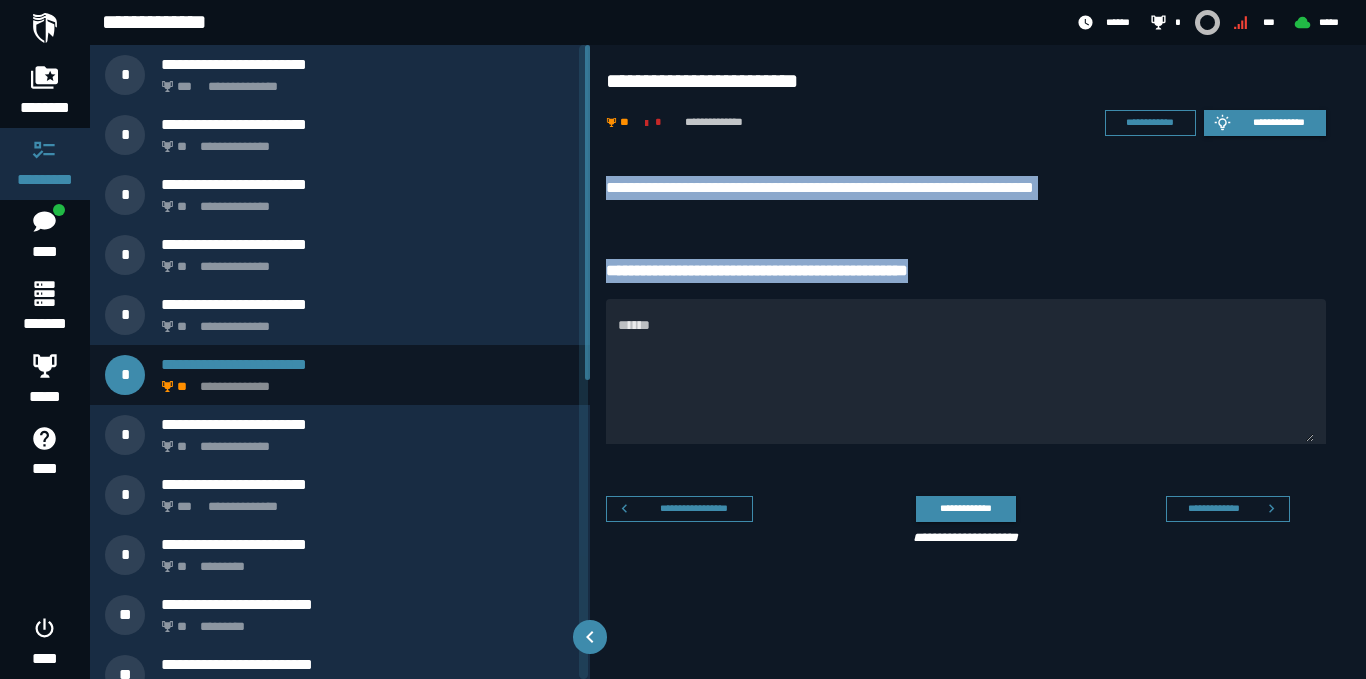 drag, startPoint x: 603, startPoint y: 175, endPoint x: 975, endPoint y: 272, distance: 384.43854 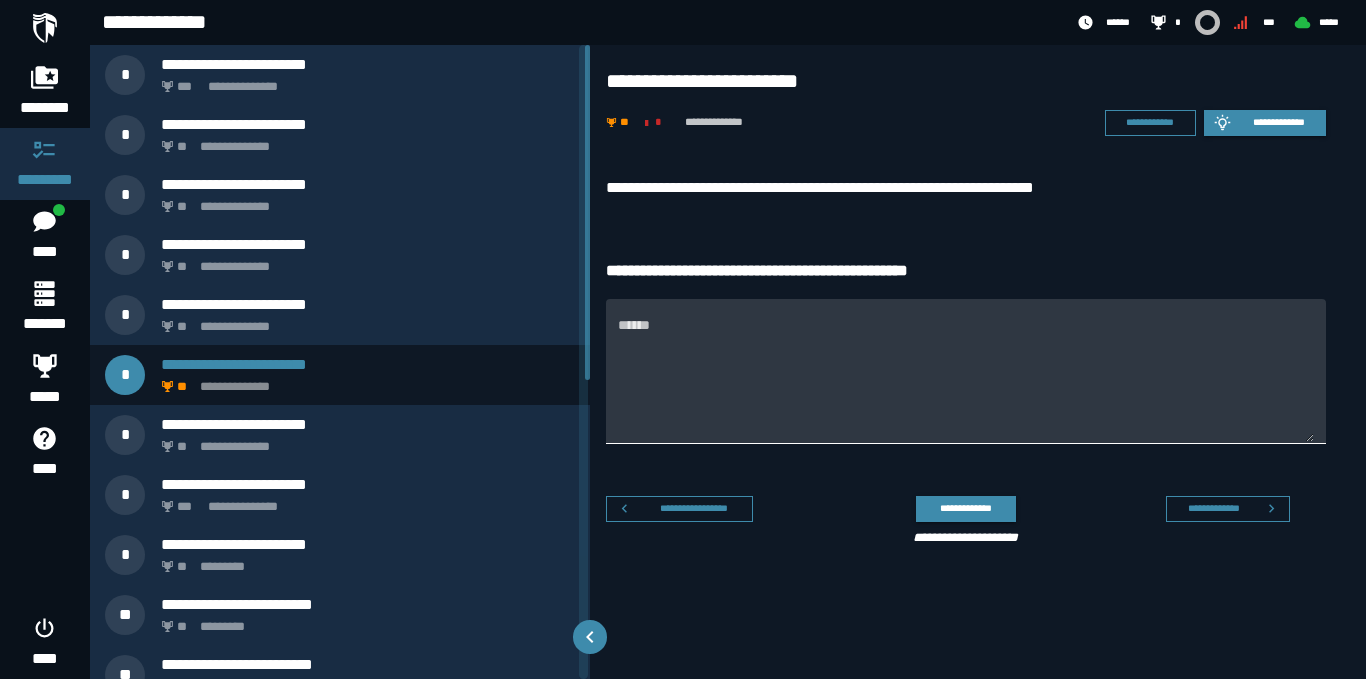 click on "******" at bounding box center [966, 383] 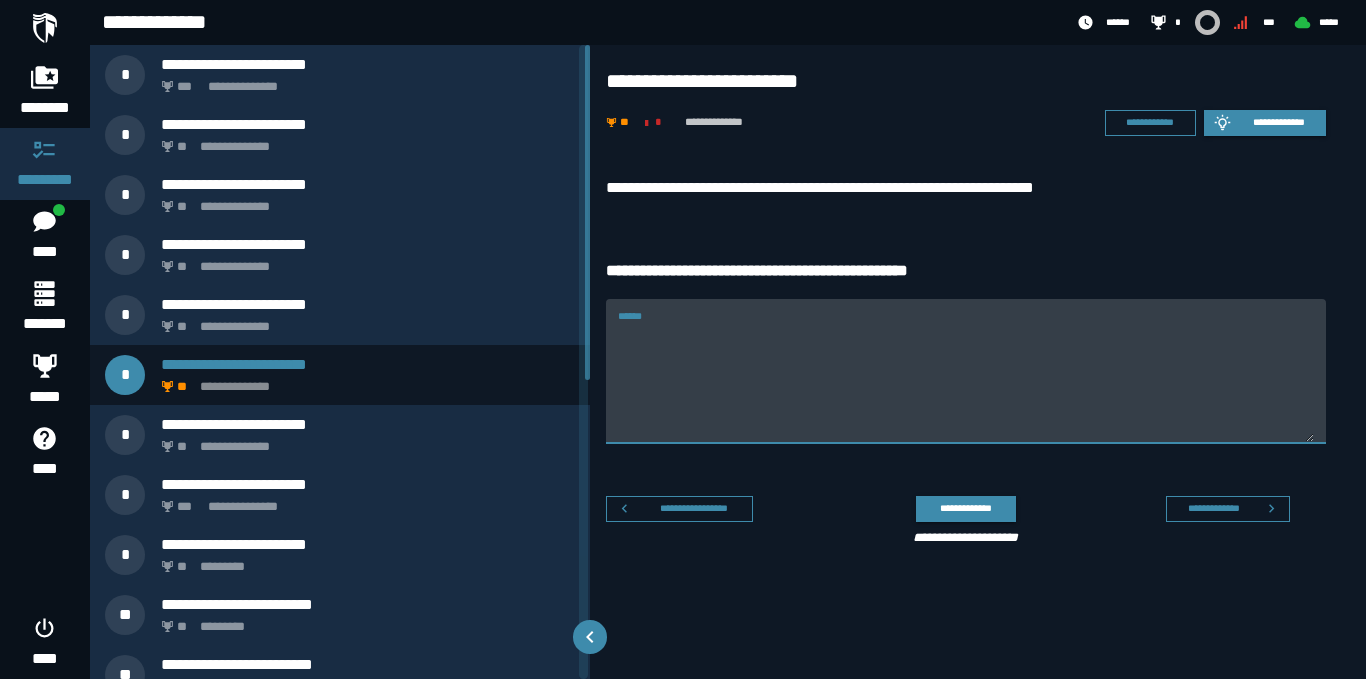 paste on "**********" 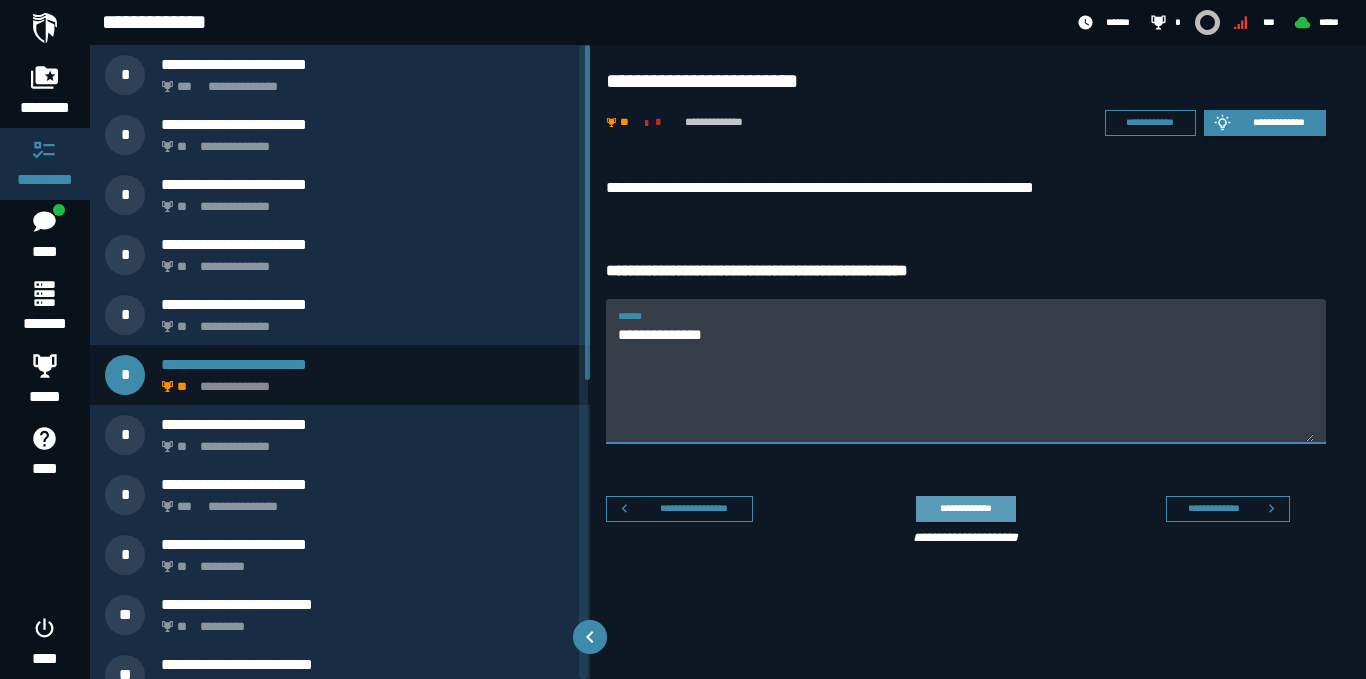 click on "**********" at bounding box center [965, 508] 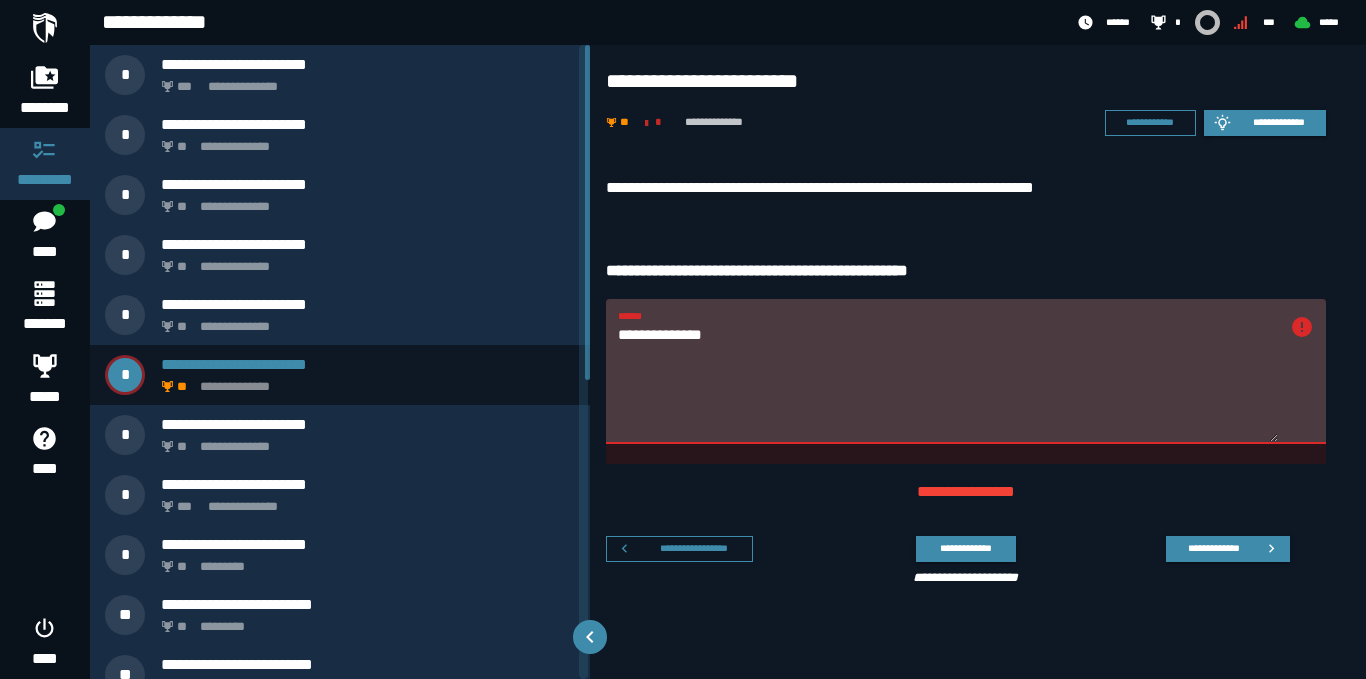 click on "**********" at bounding box center (948, 383) 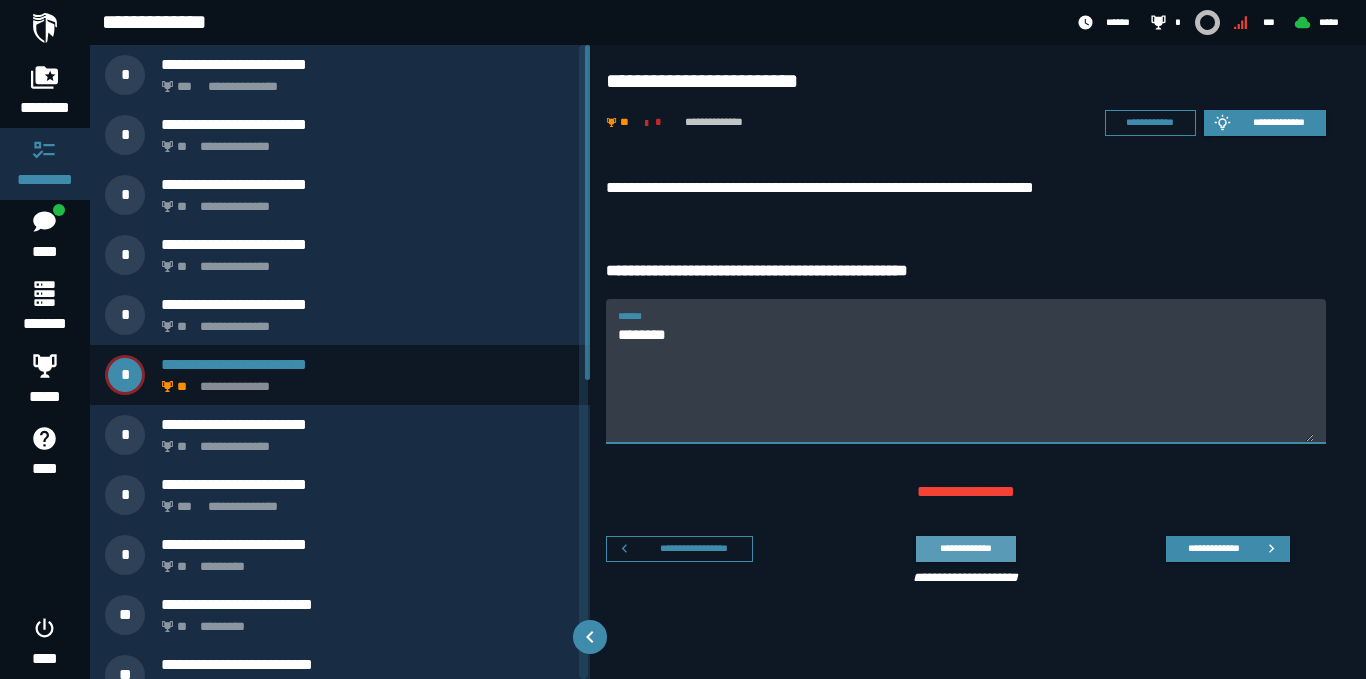 type on "********" 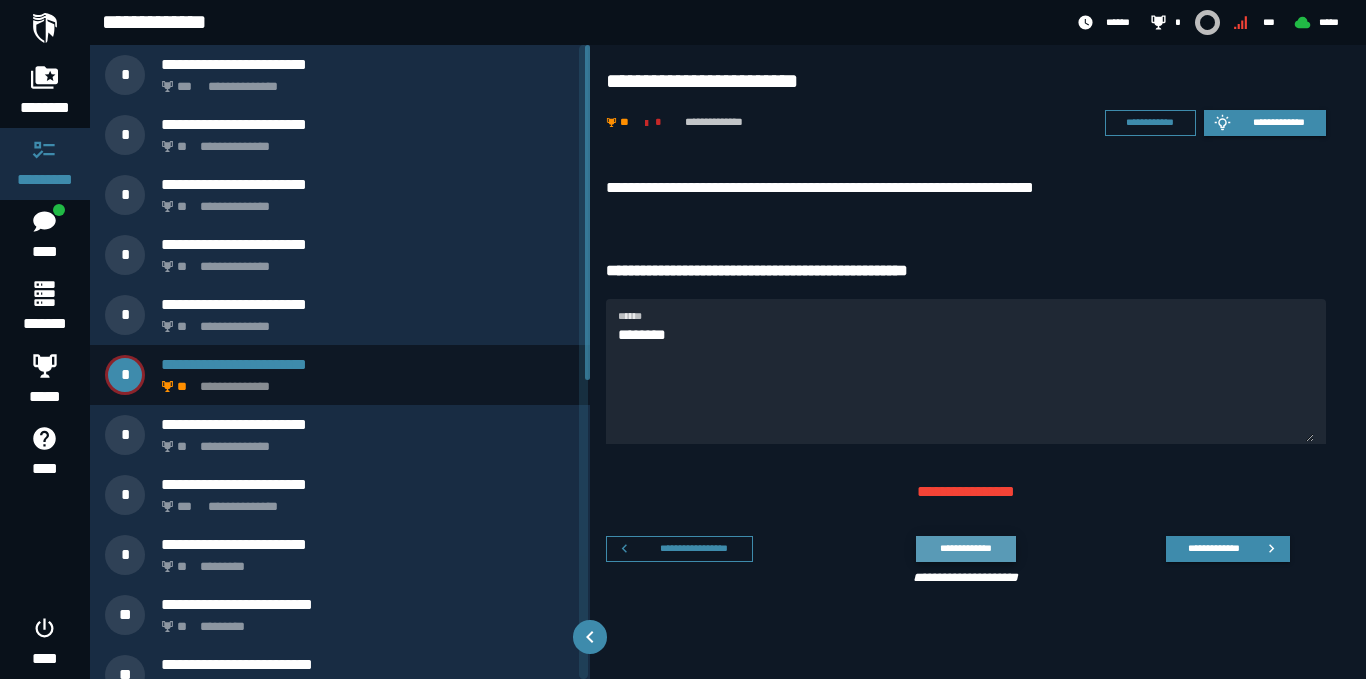 click on "**********" at bounding box center (965, 548) 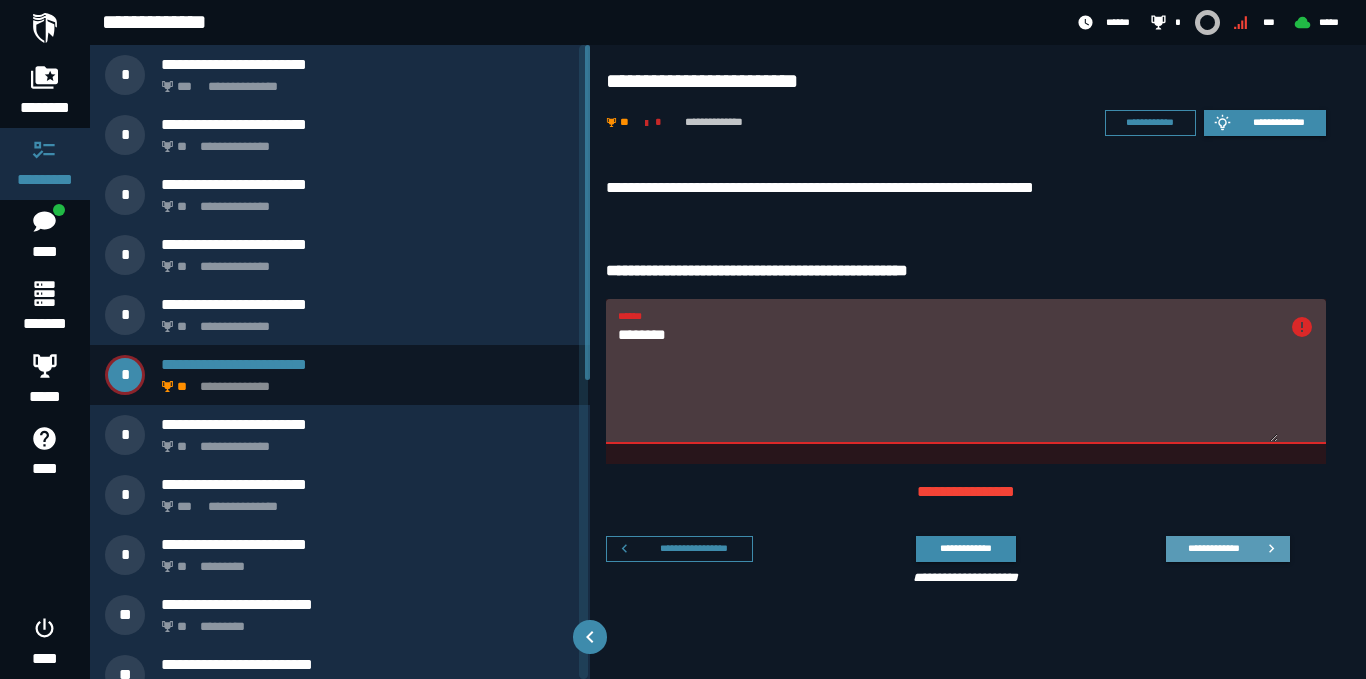 click on "**********" at bounding box center [1213, 548] 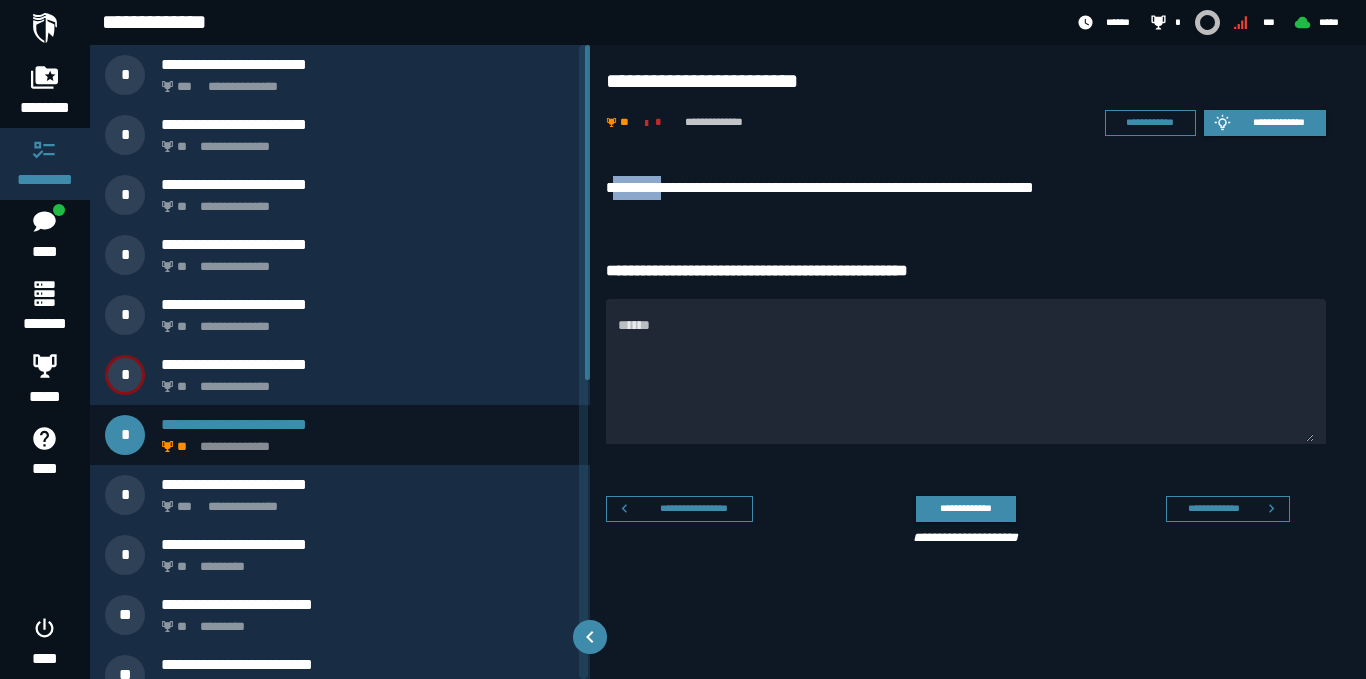 drag, startPoint x: 617, startPoint y: 180, endPoint x: 654, endPoint y: 177, distance: 37.12142 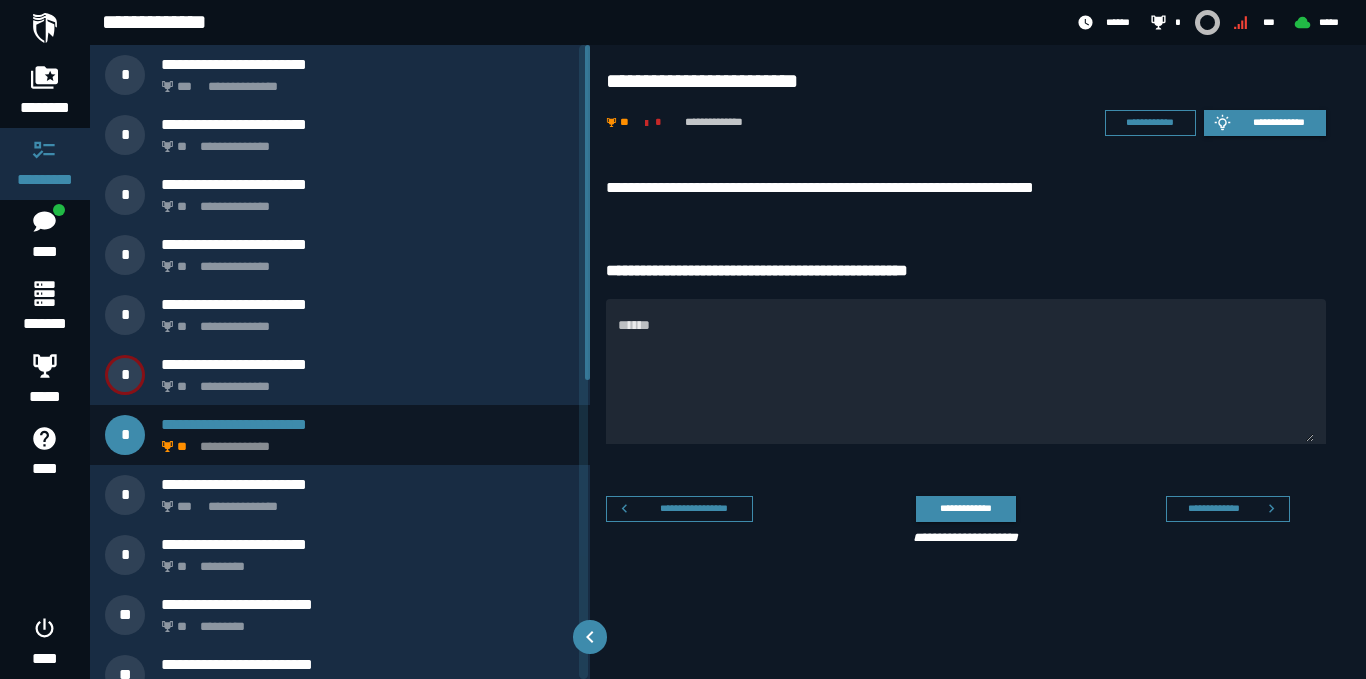 click on "**********" at bounding box center (978, 362) 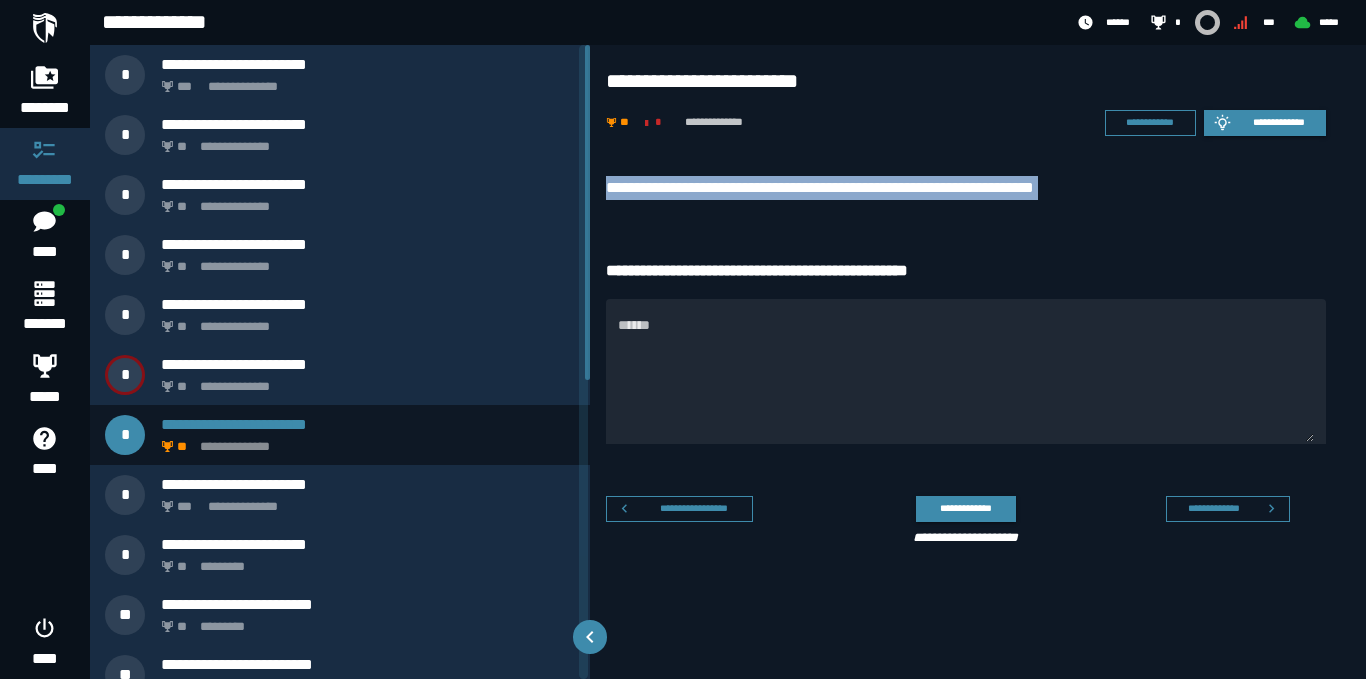 drag, startPoint x: 604, startPoint y: 177, endPoint x: 986, endPoint y: 212, distance: 383.60007 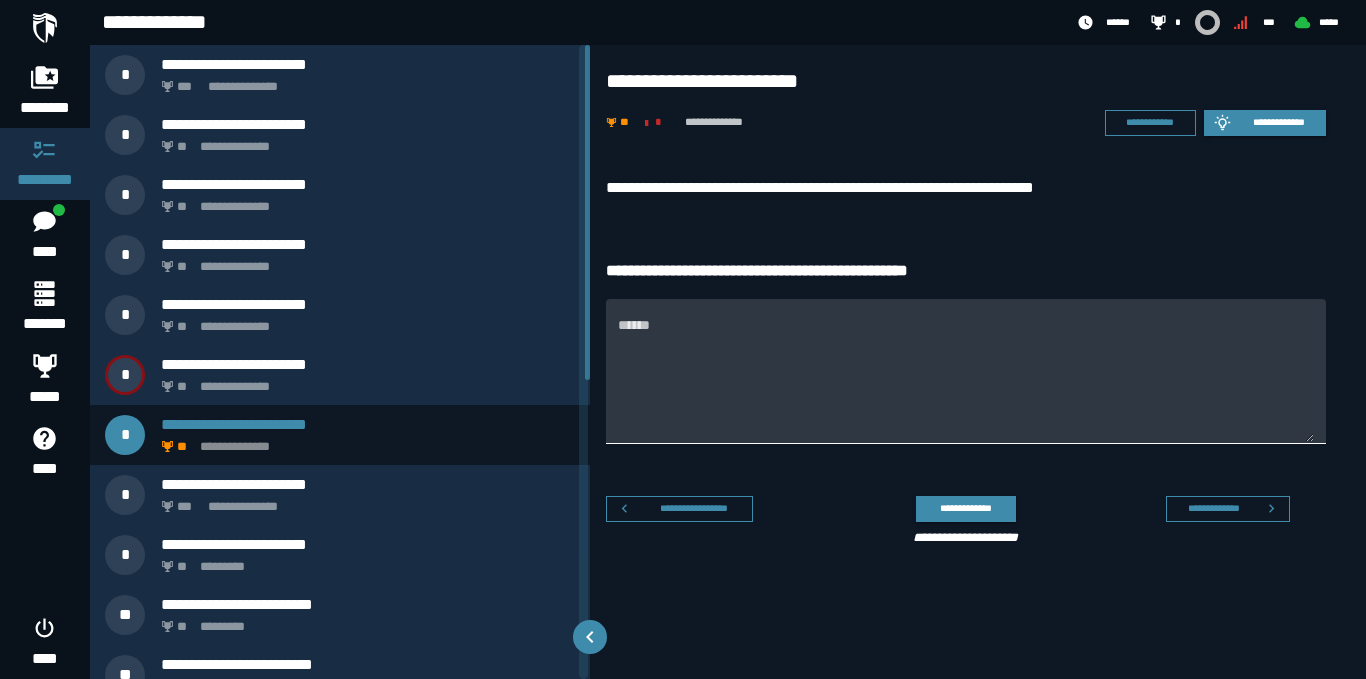 click on "******" at bounding box center (966, 383) 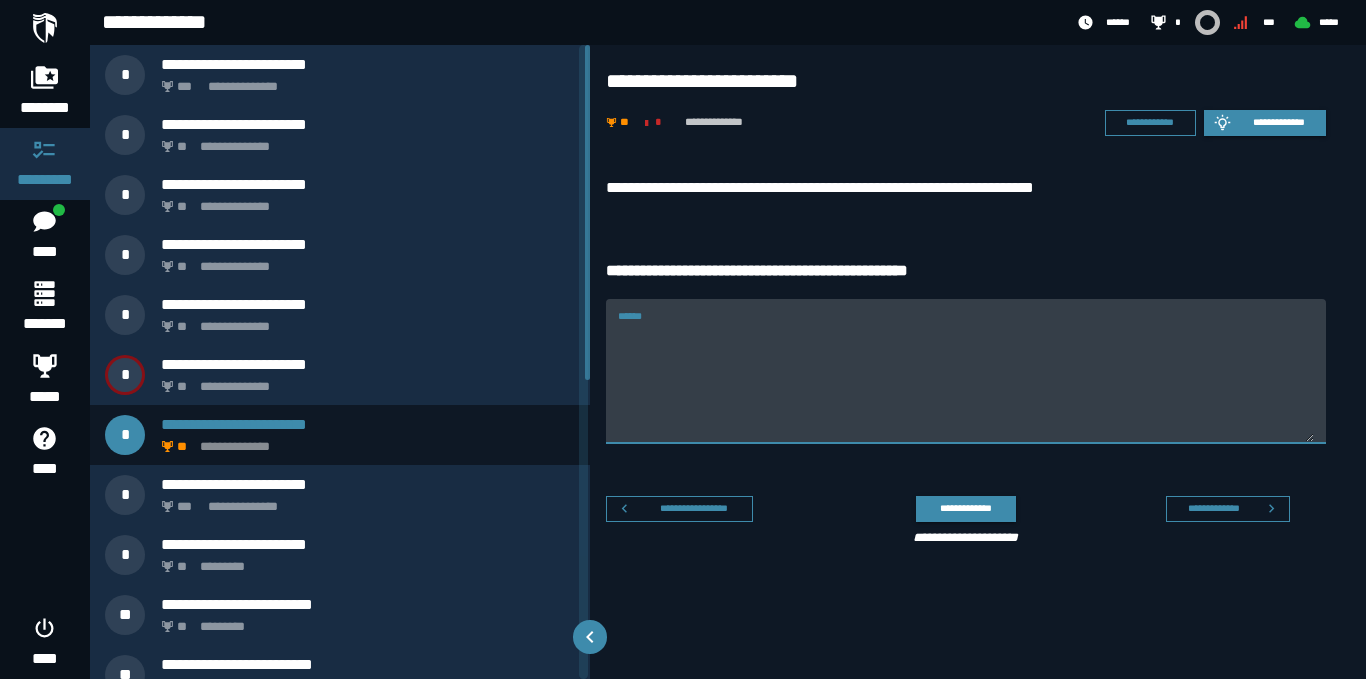 paste on "*********" 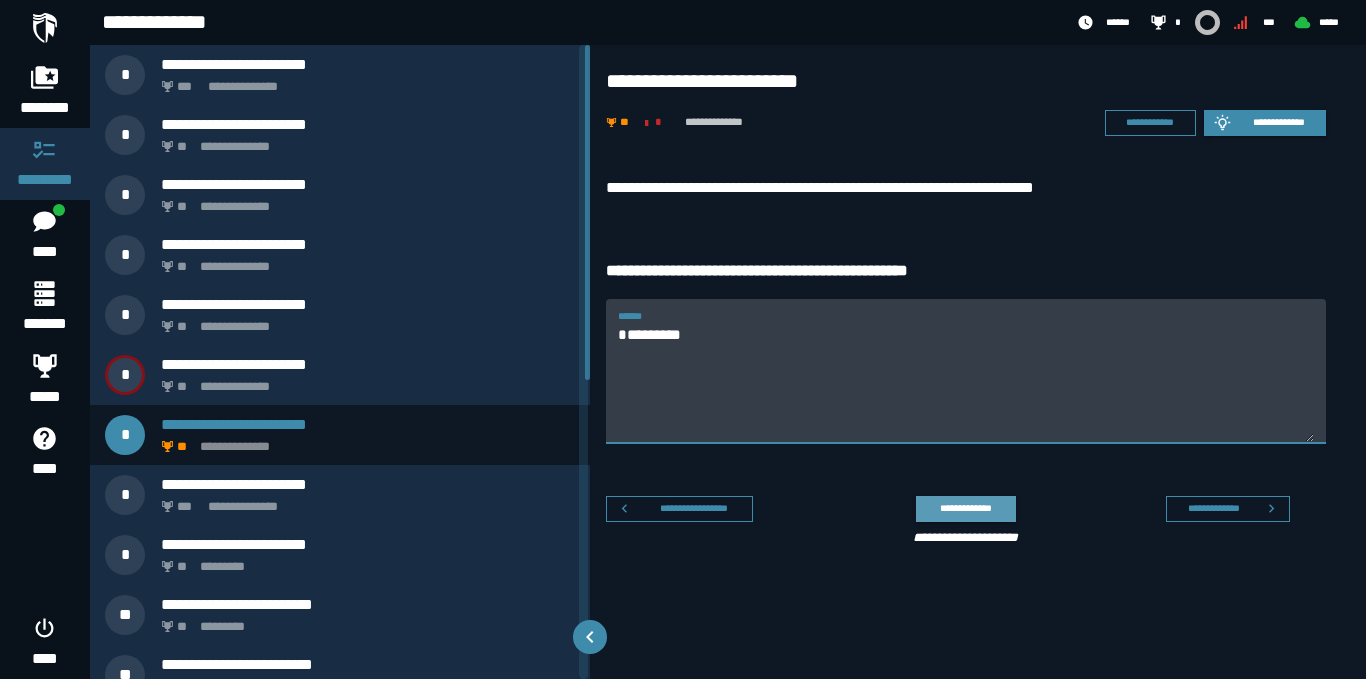 type on "*********" 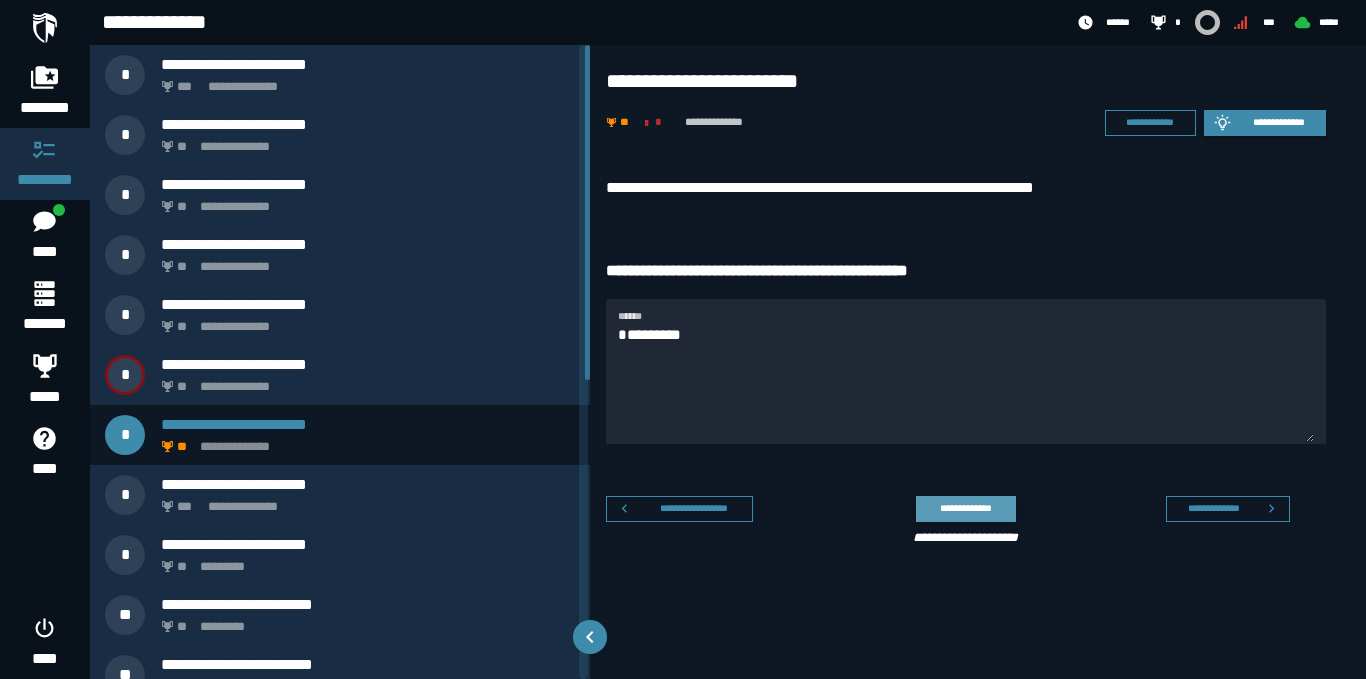 click on "**********" 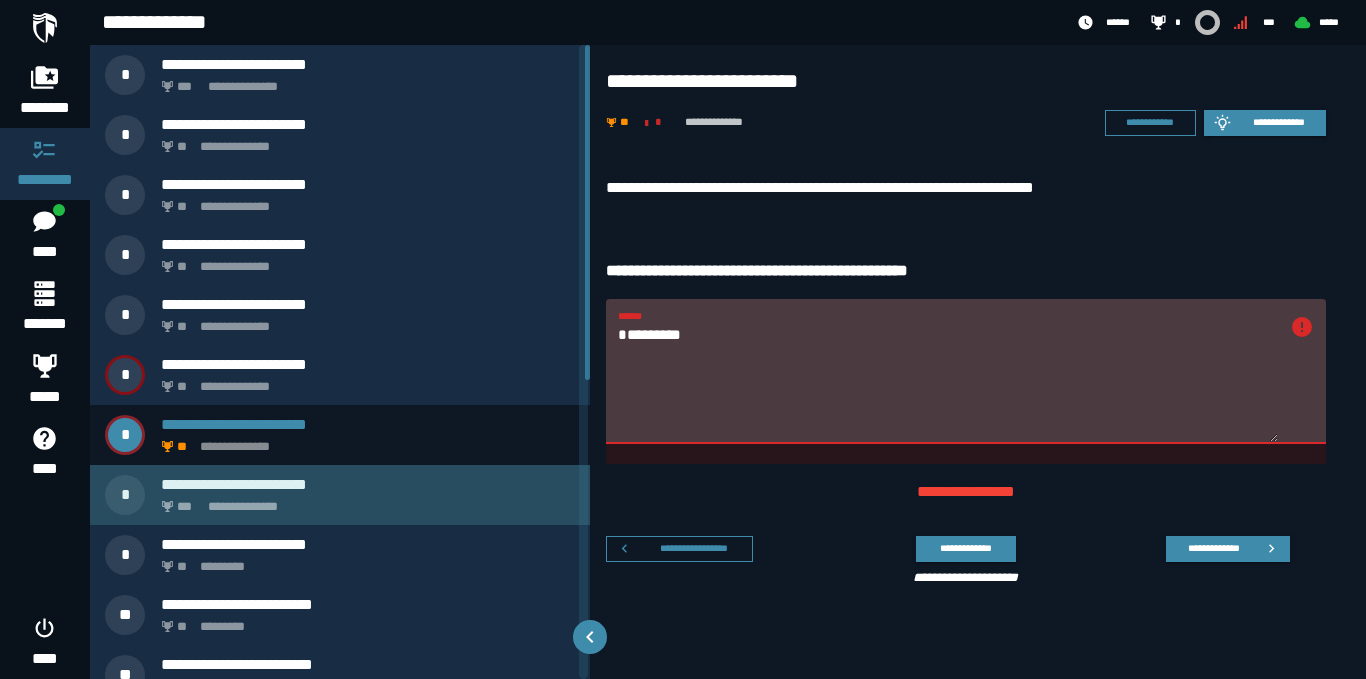 click on "**********" at bounding box center (364, 501) 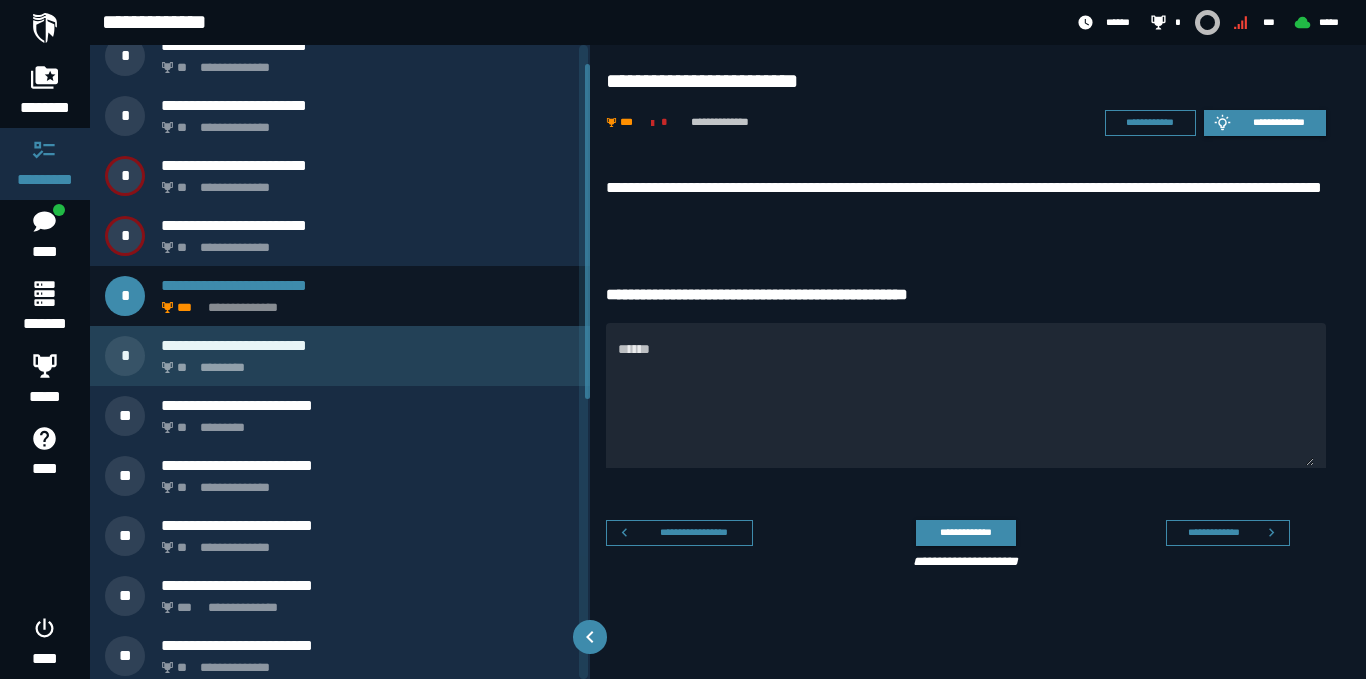 scroll, scrollTop: 0, scrollLeft: 0, axis: both 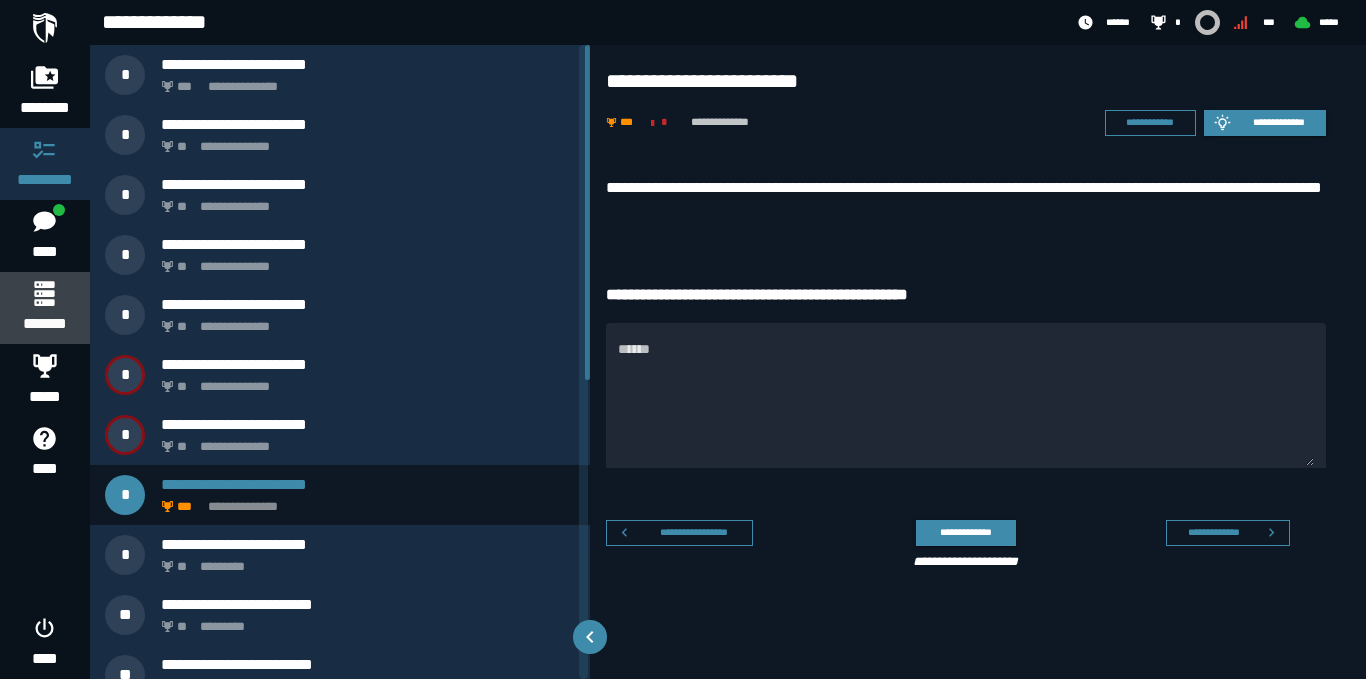 click at bounding box center (44, 293) 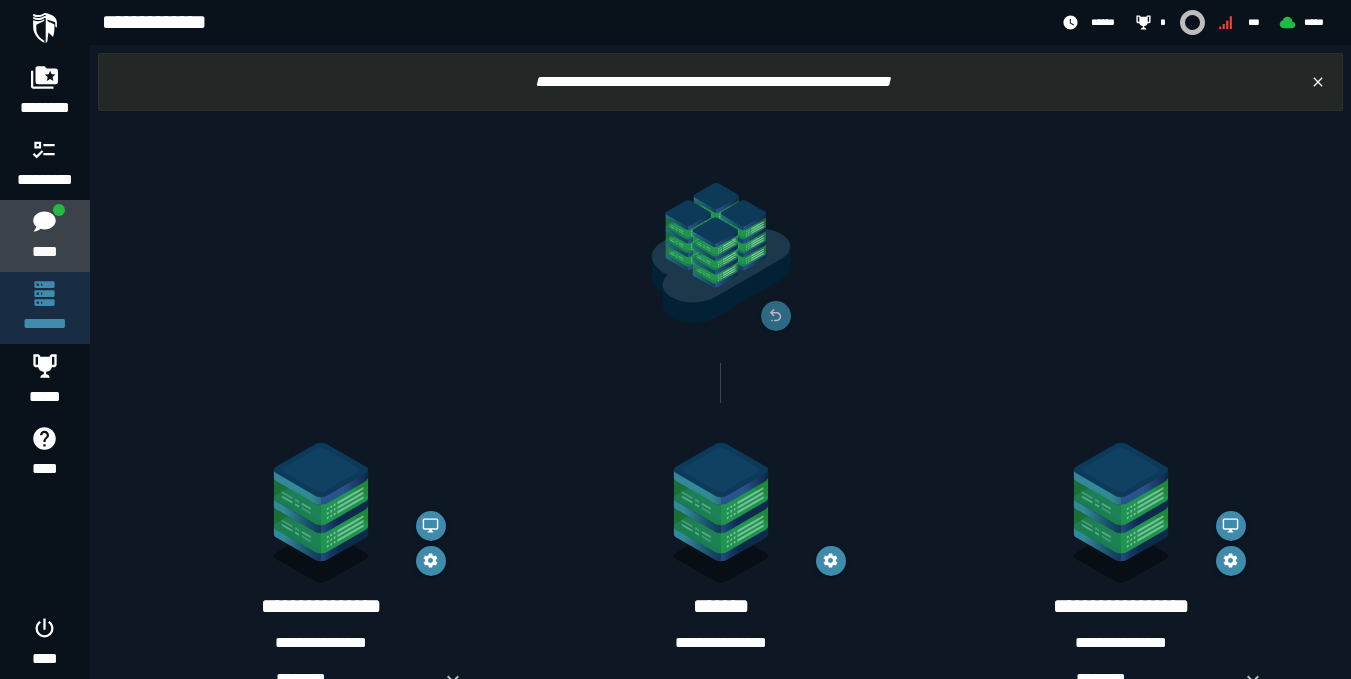 click 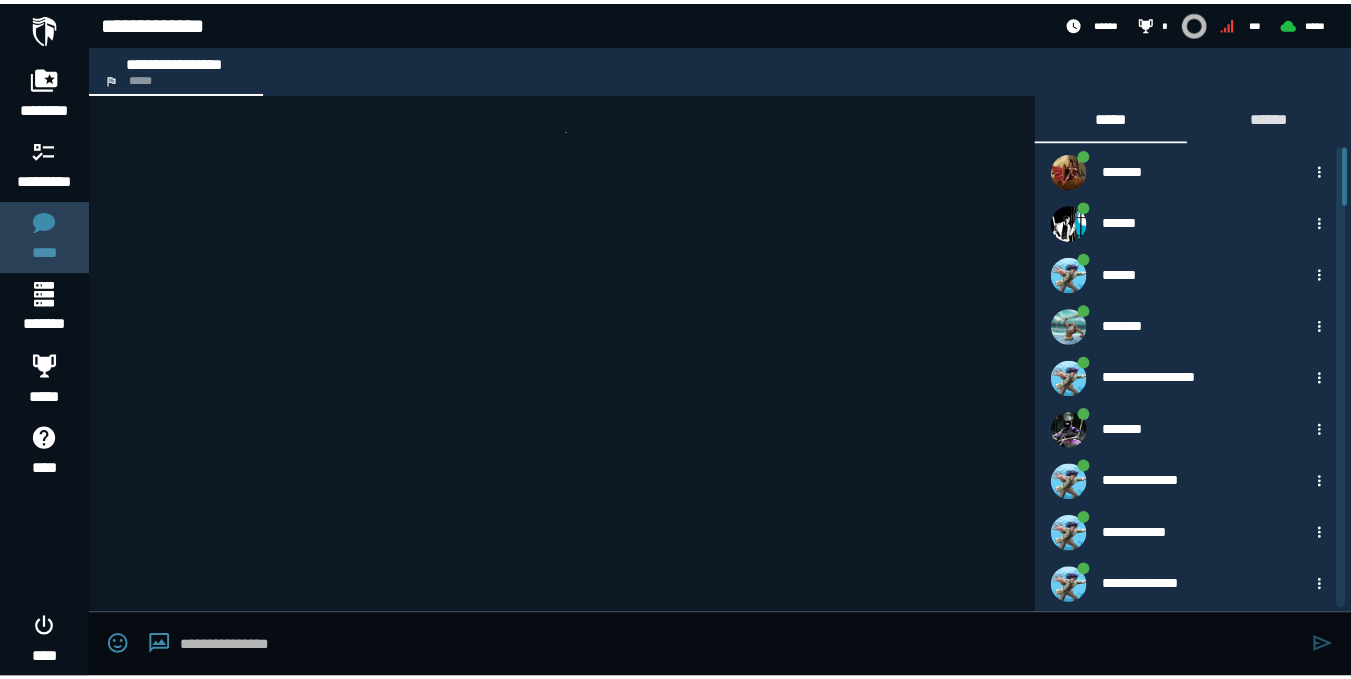 scroll, scrollTop: 1823, scrollLeft: 0, axis: vertical 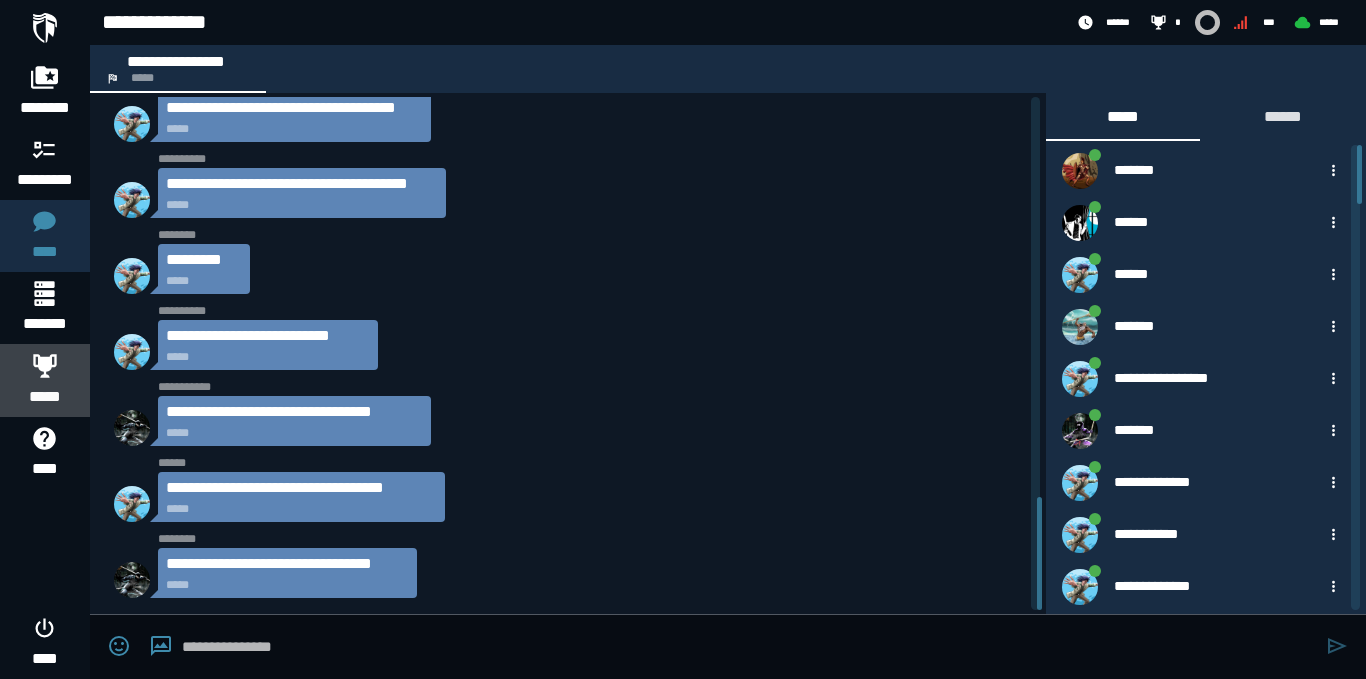 click 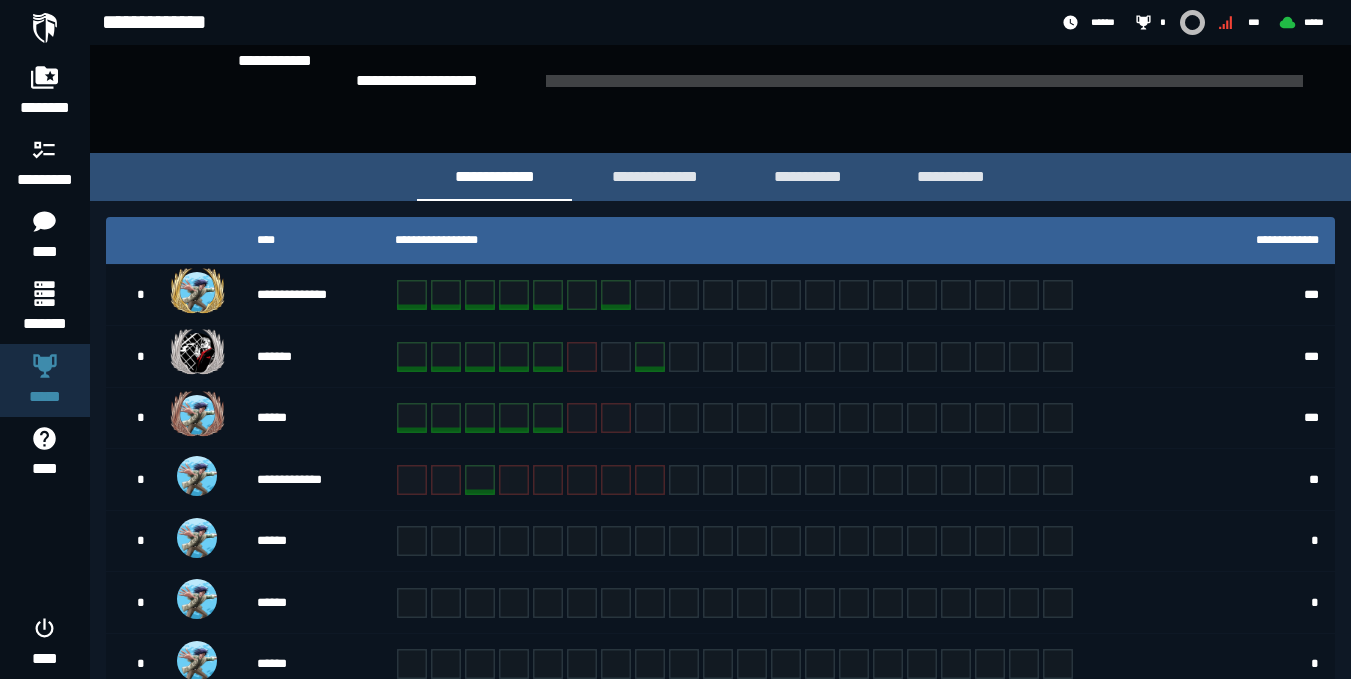 scroll, scrollTop: 300, scrollLeft: 0, axis: vertical 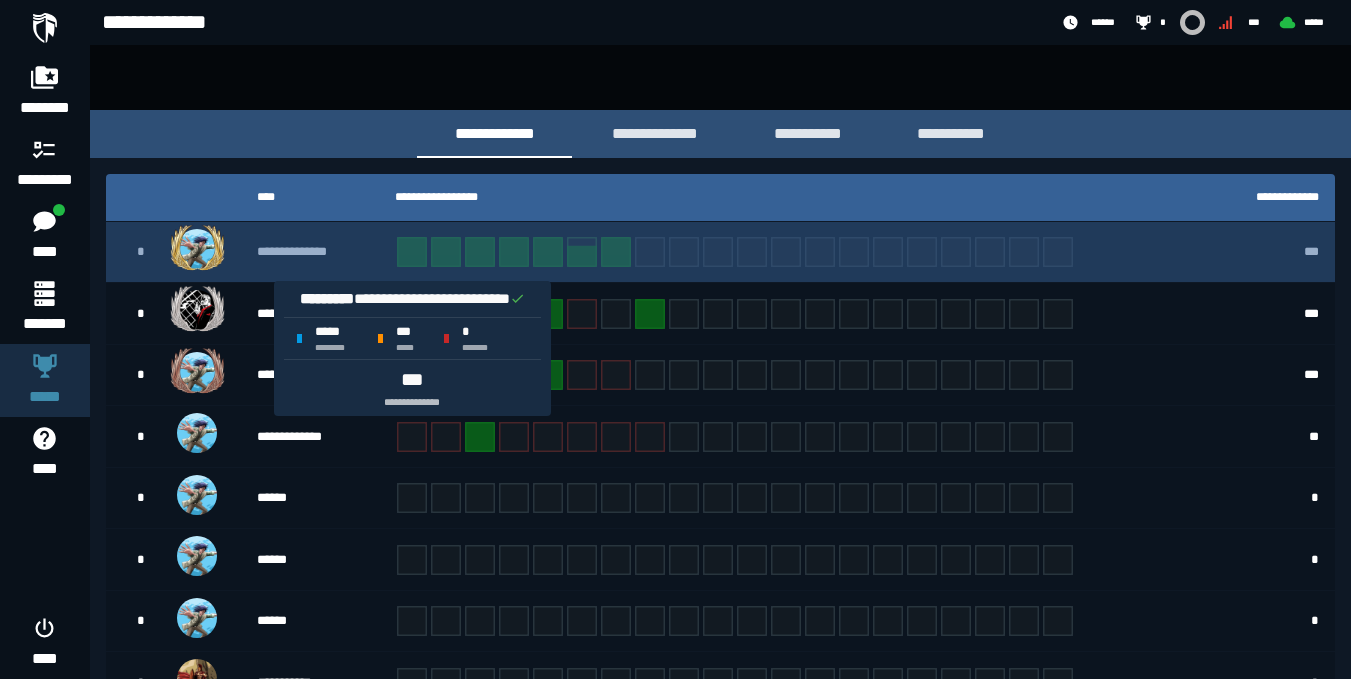 click 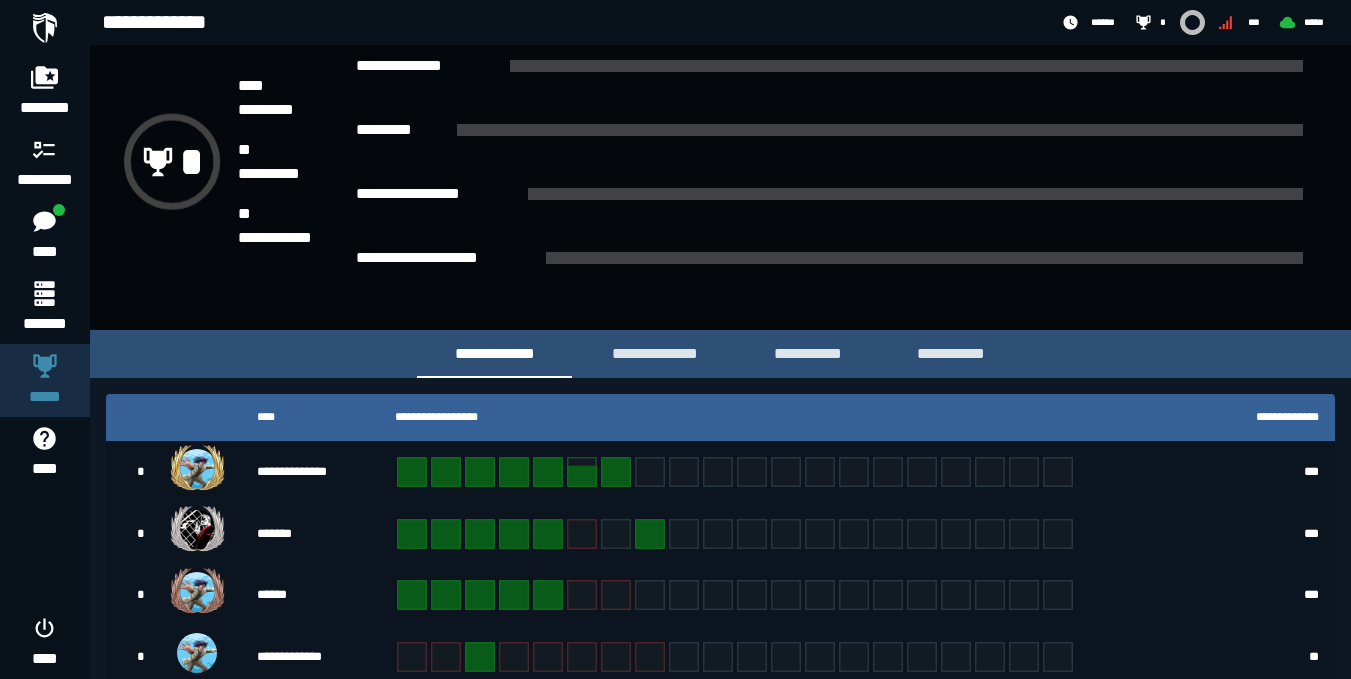 scroll, scrollTop: 0, scrollLeft: 0, axis: both 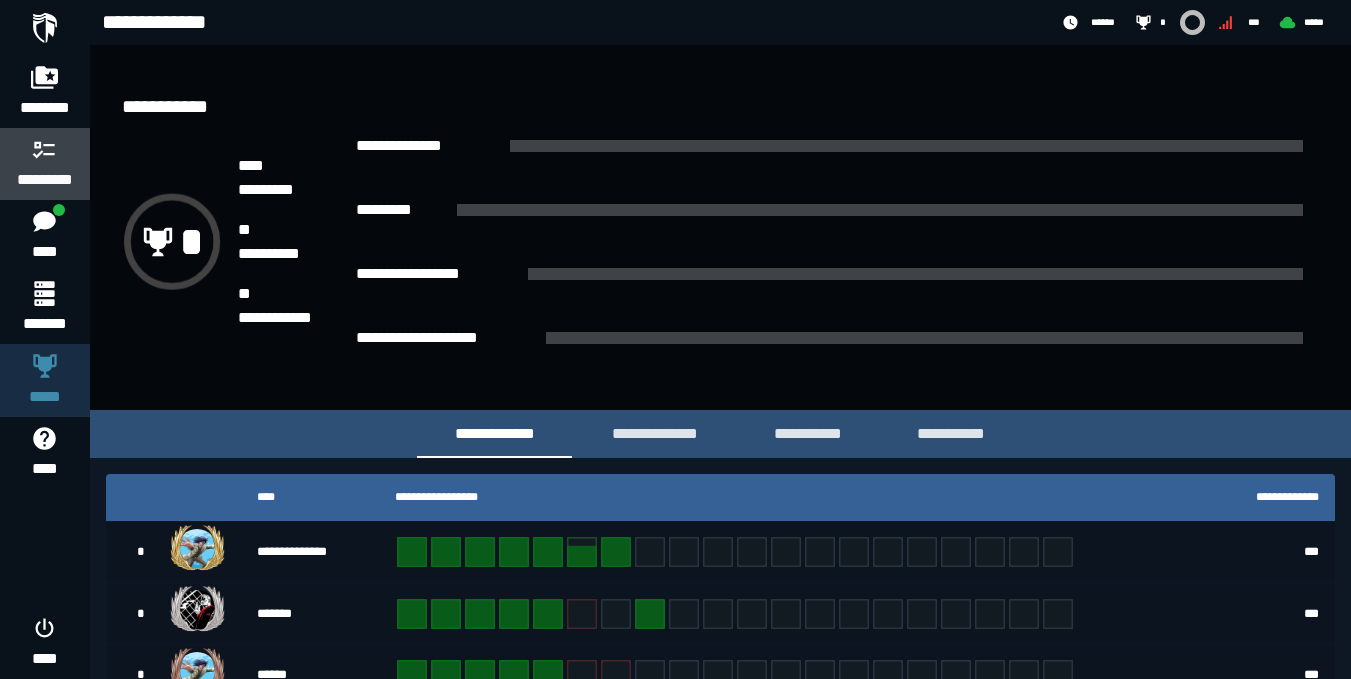 click 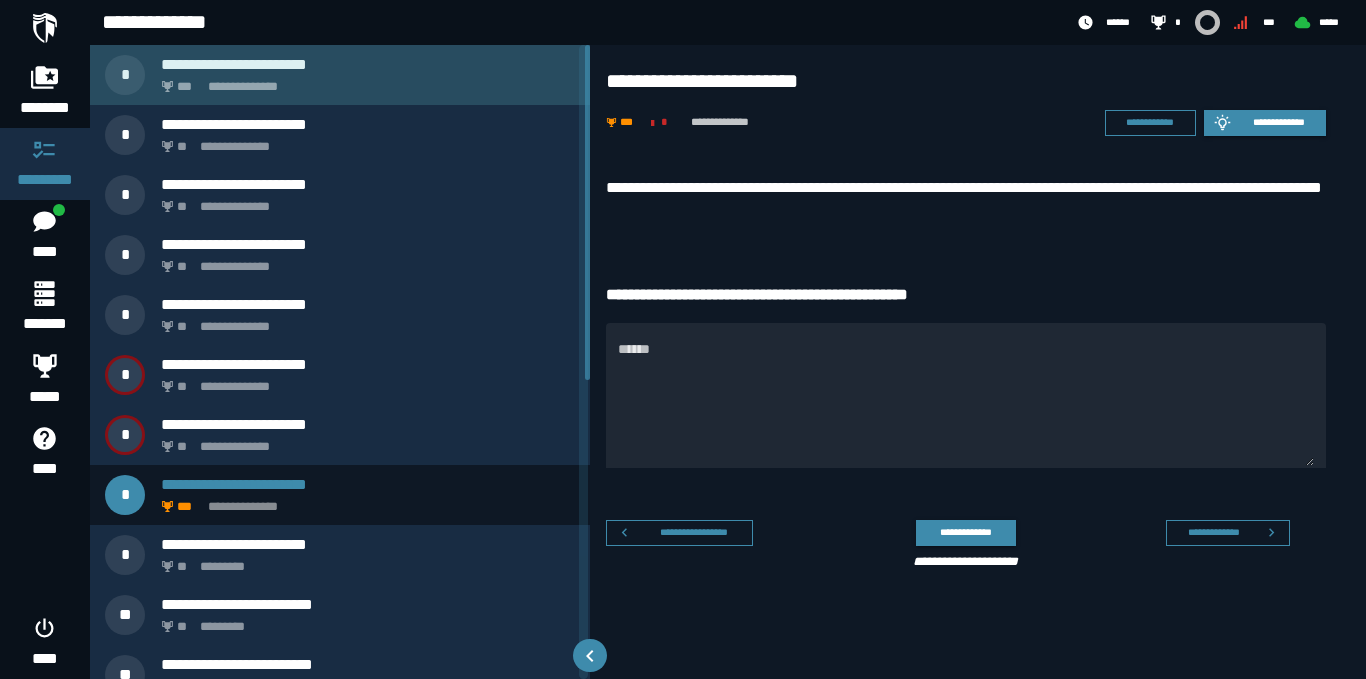 click on "**********" at bounding box center [364, 81] 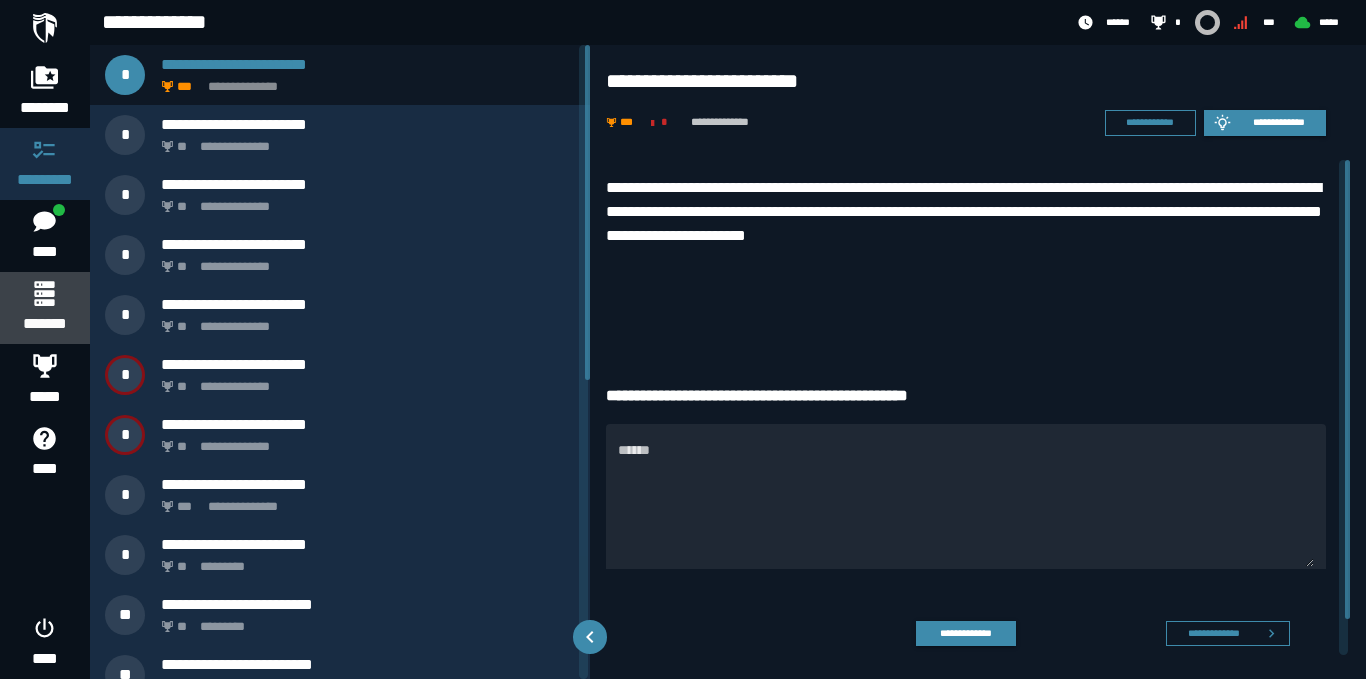 click 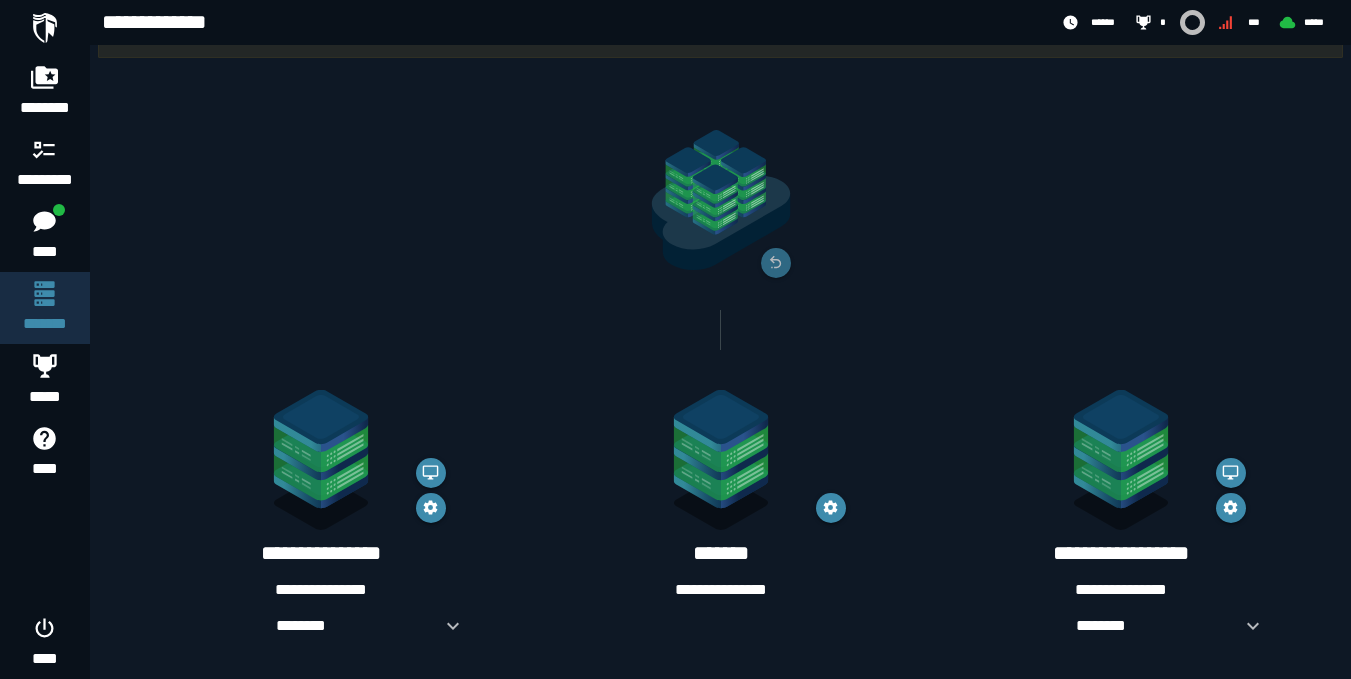 scroll, scrollTop: 0, scrollLeft: 0, axis: both 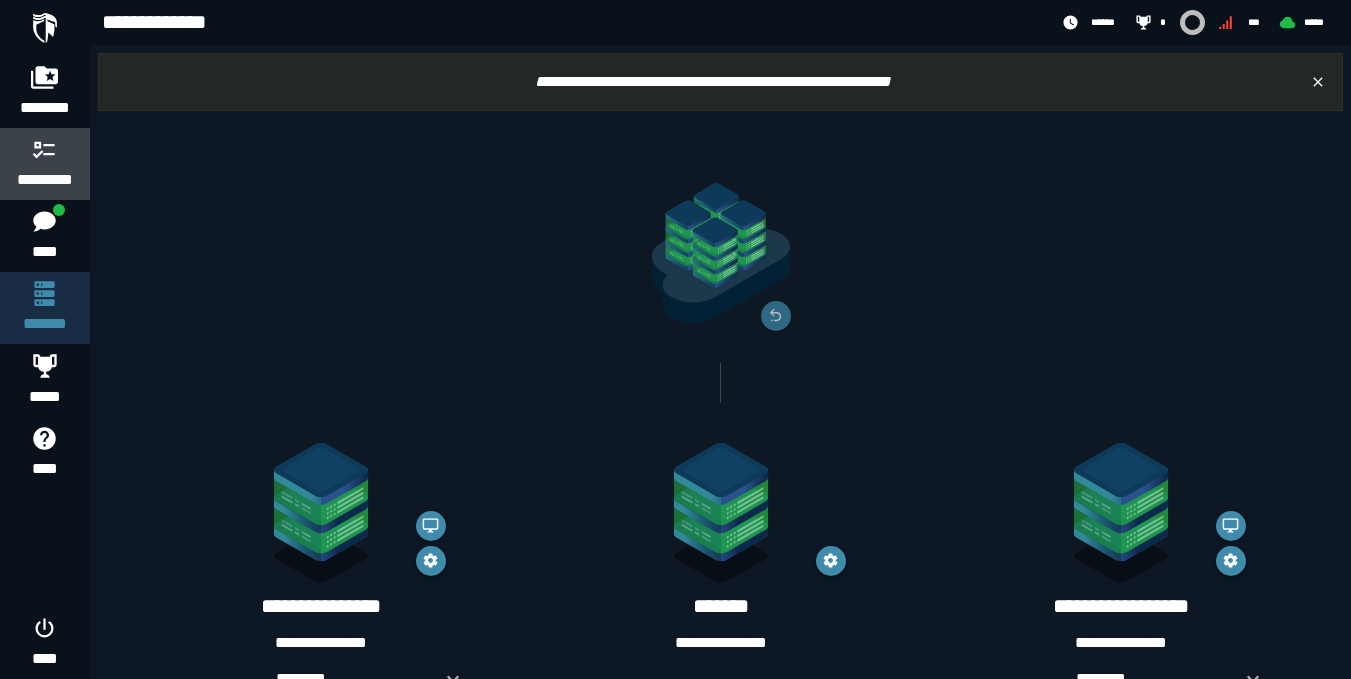 click at bounding box center [45, 149] 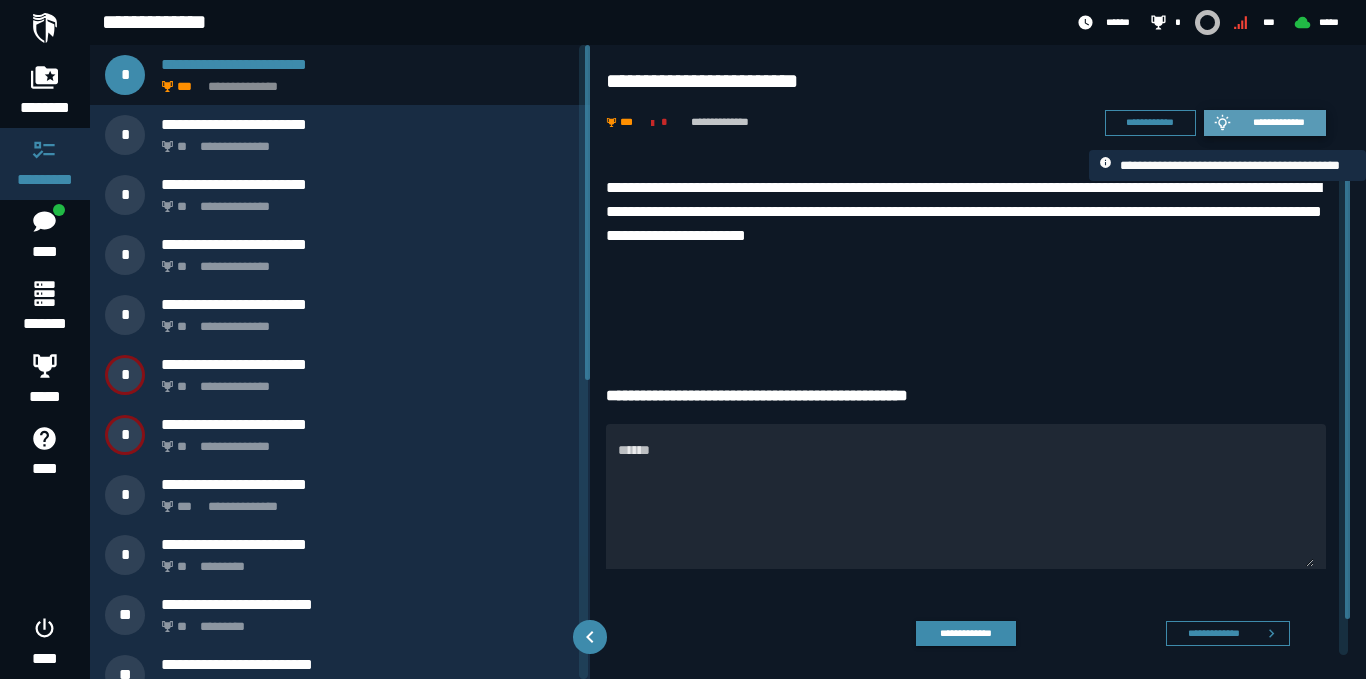 click 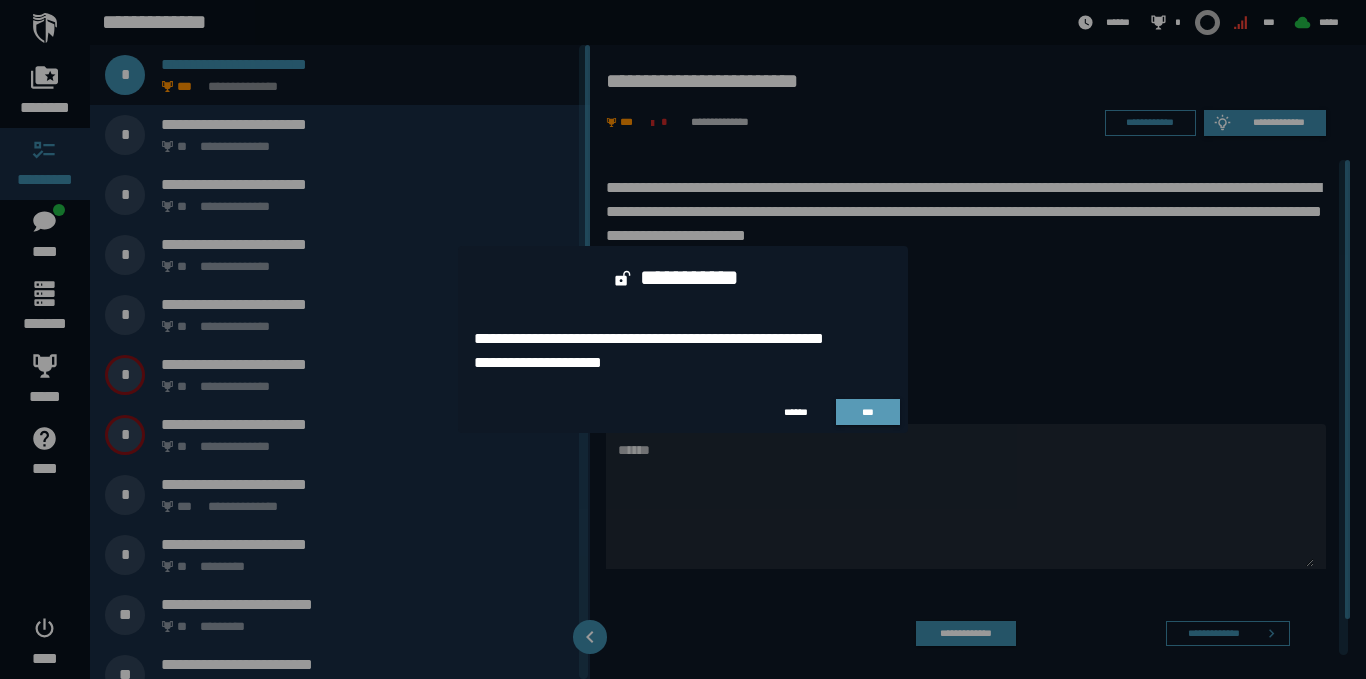 click on "***" at bounding box center [868, 412] 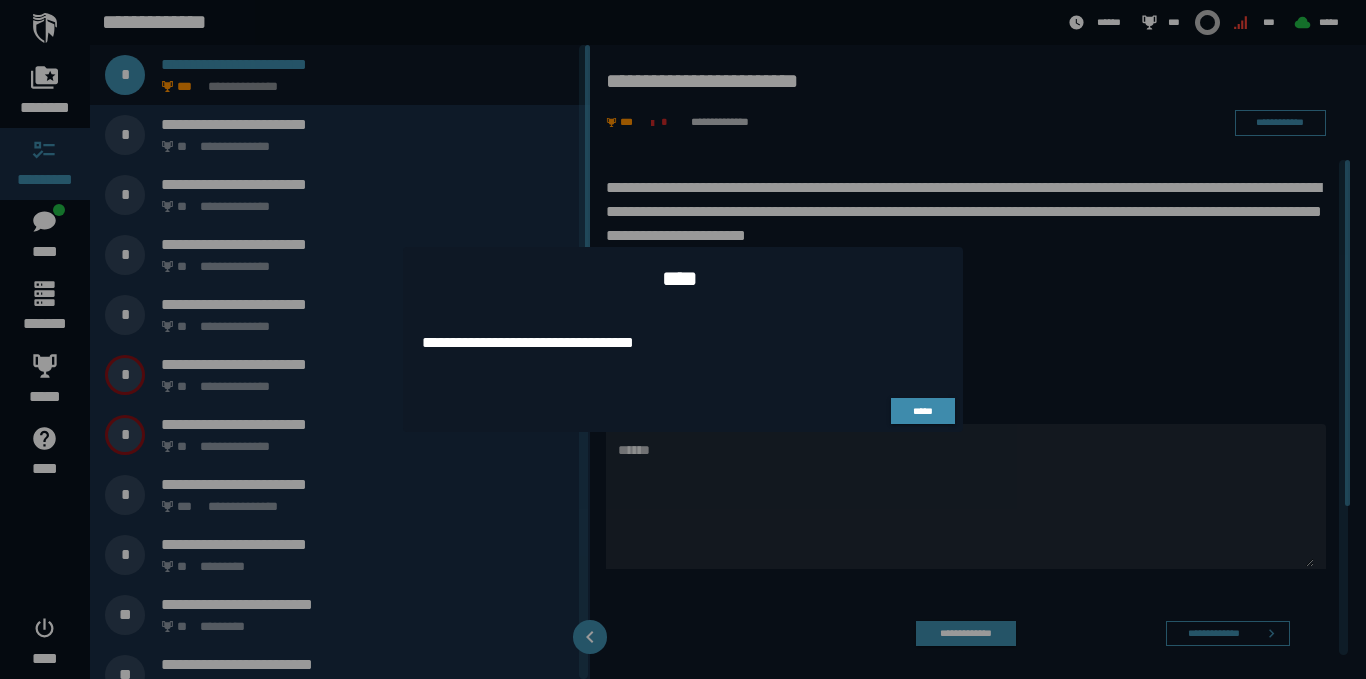 drag, startPoint x: 668, startPoint y: 346, endPoint x: 414, endPoint y: 346, distance: 254 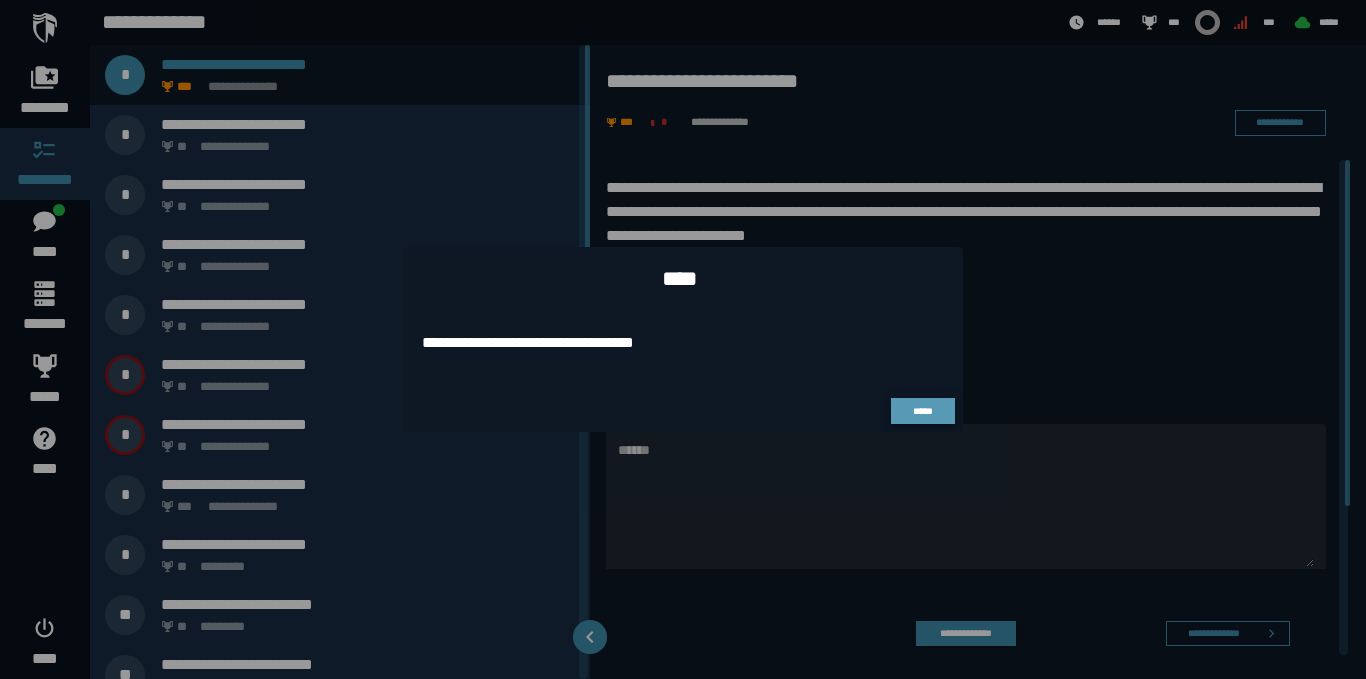 click on "*****" at bounding box center [923, 411] 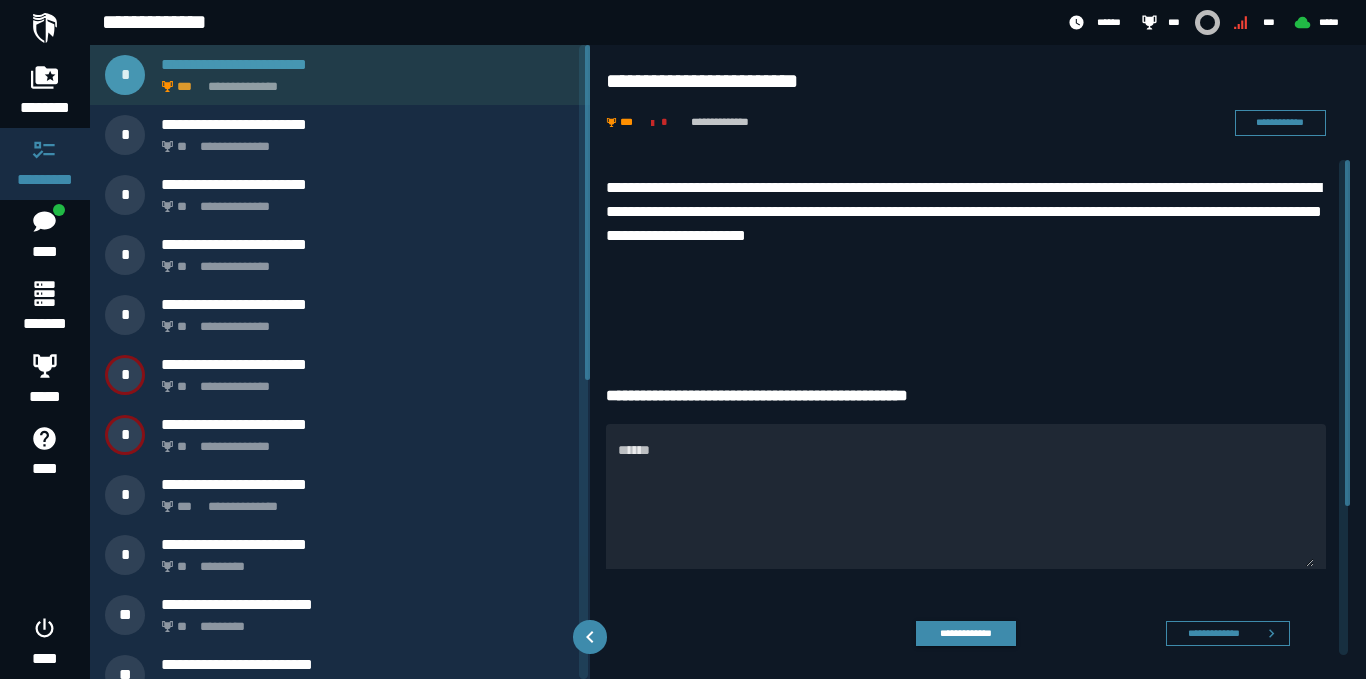 click on "**********" at bounding box center [364, 81] 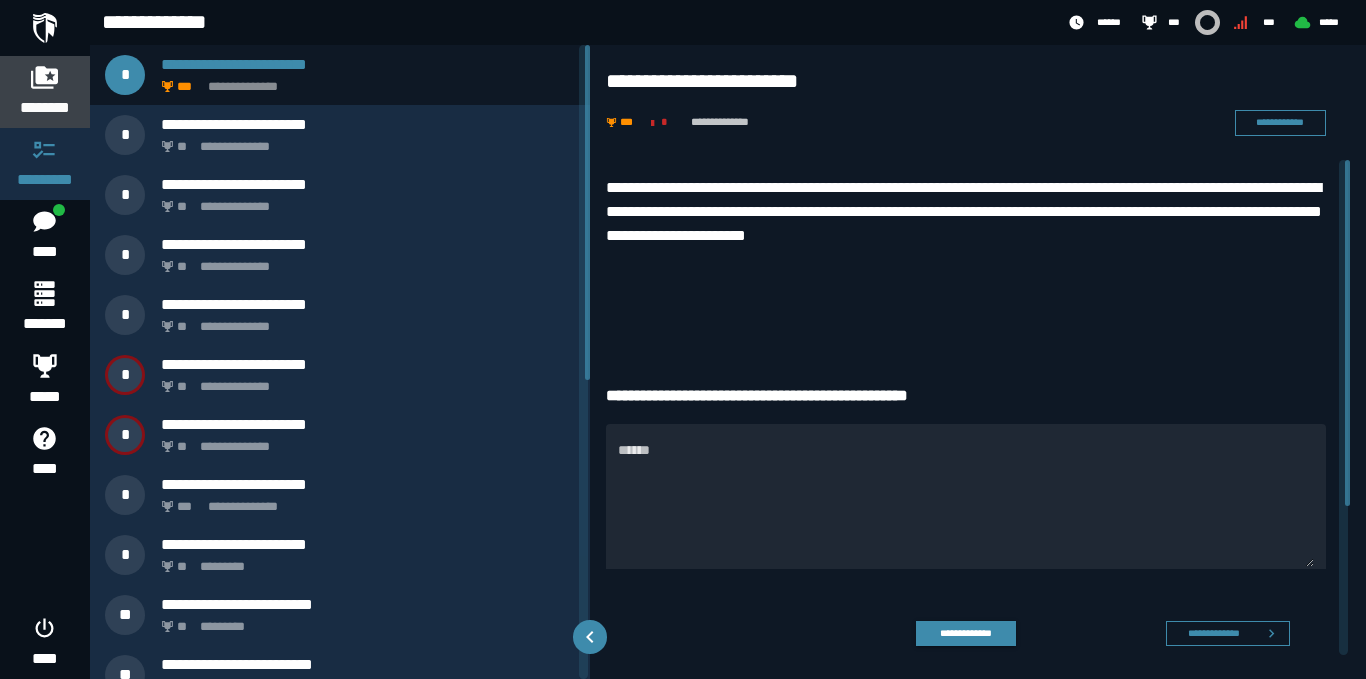 click on "********" at bounding box center [45, 92] 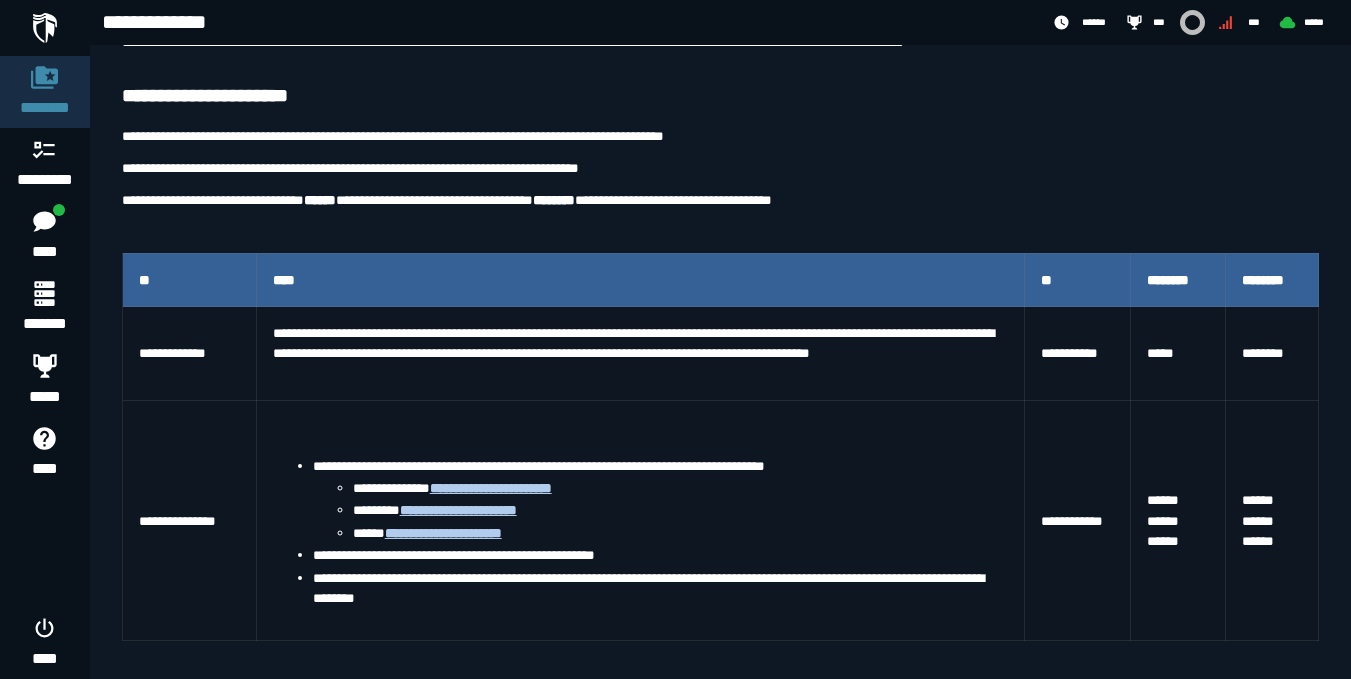 scroll, scrollTop: 300, scrollLeft: 0, axis: vertical 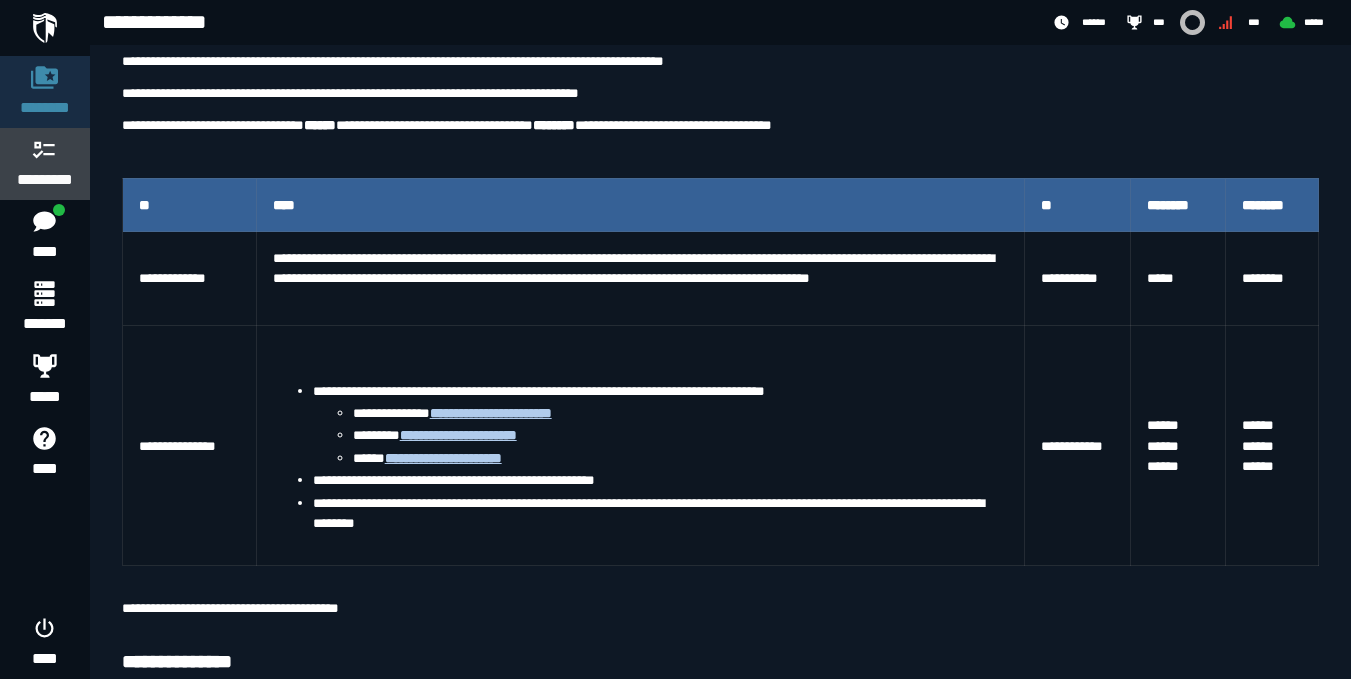 click at bounding box center (45, 149) 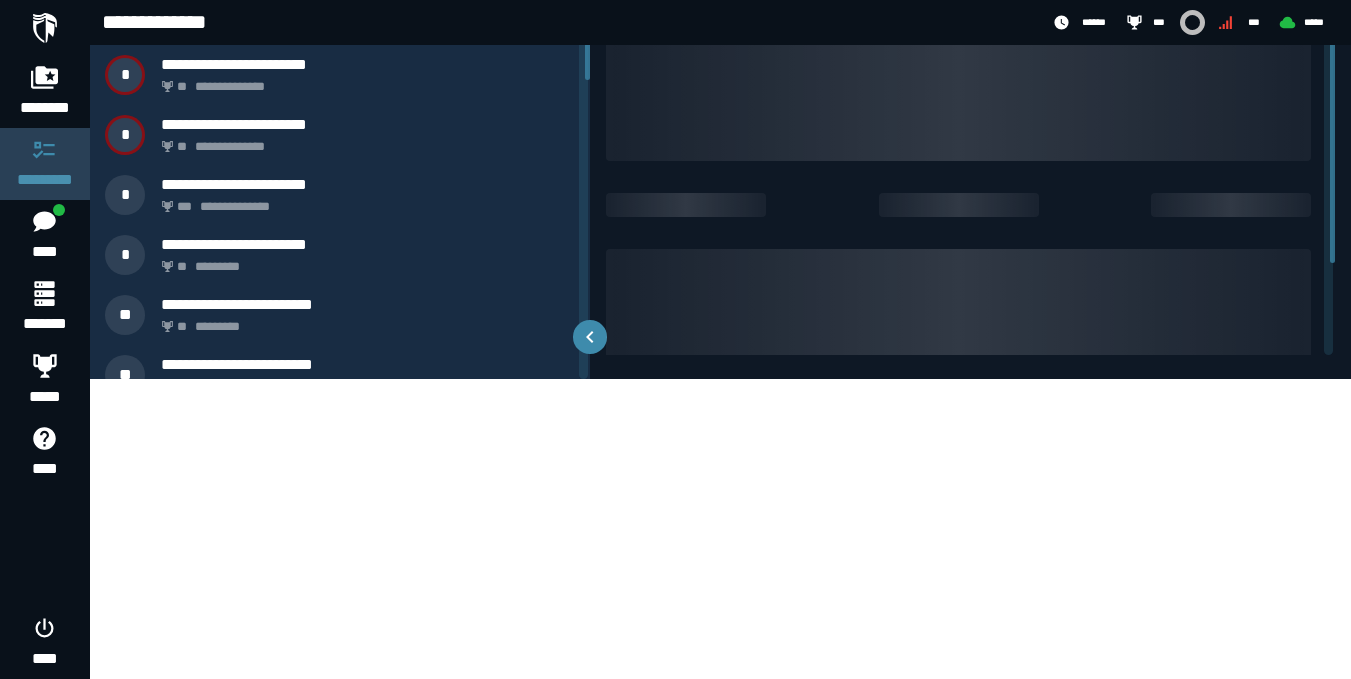 scroll, scrollTop: 0, scrollLeft: 0, axis: both 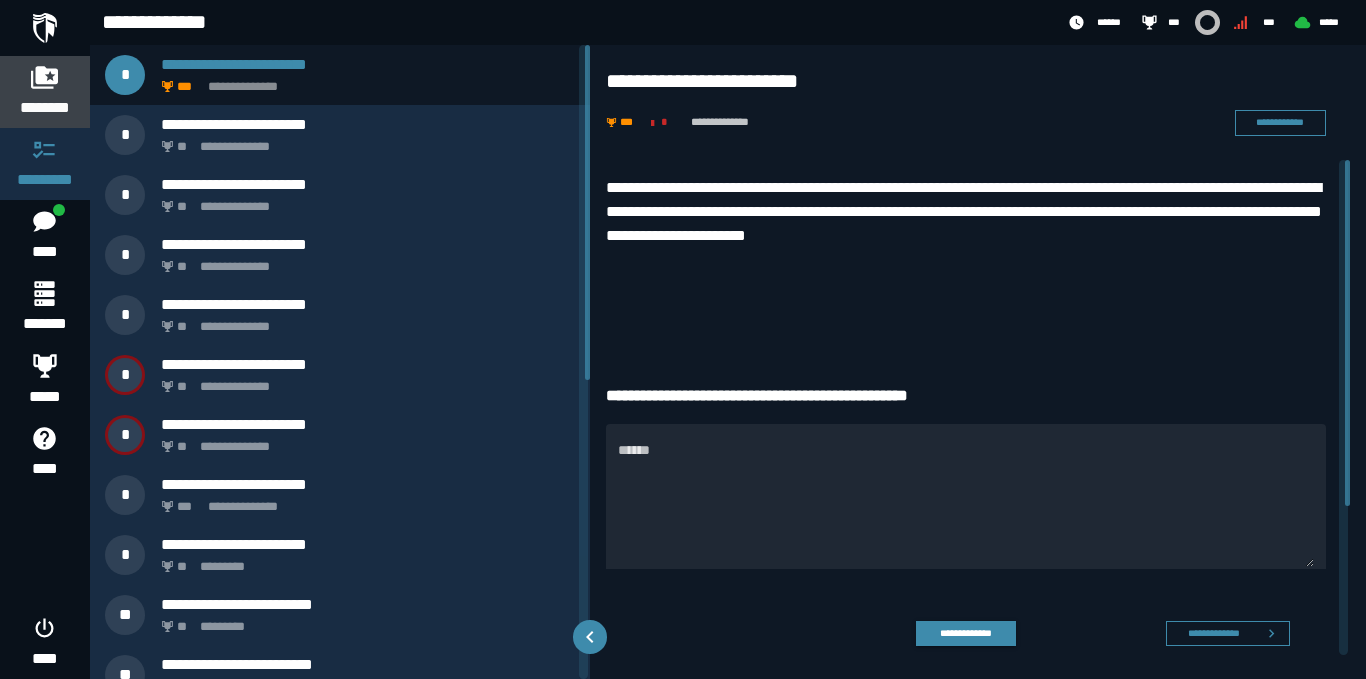 click at bounding box center [45, 77] 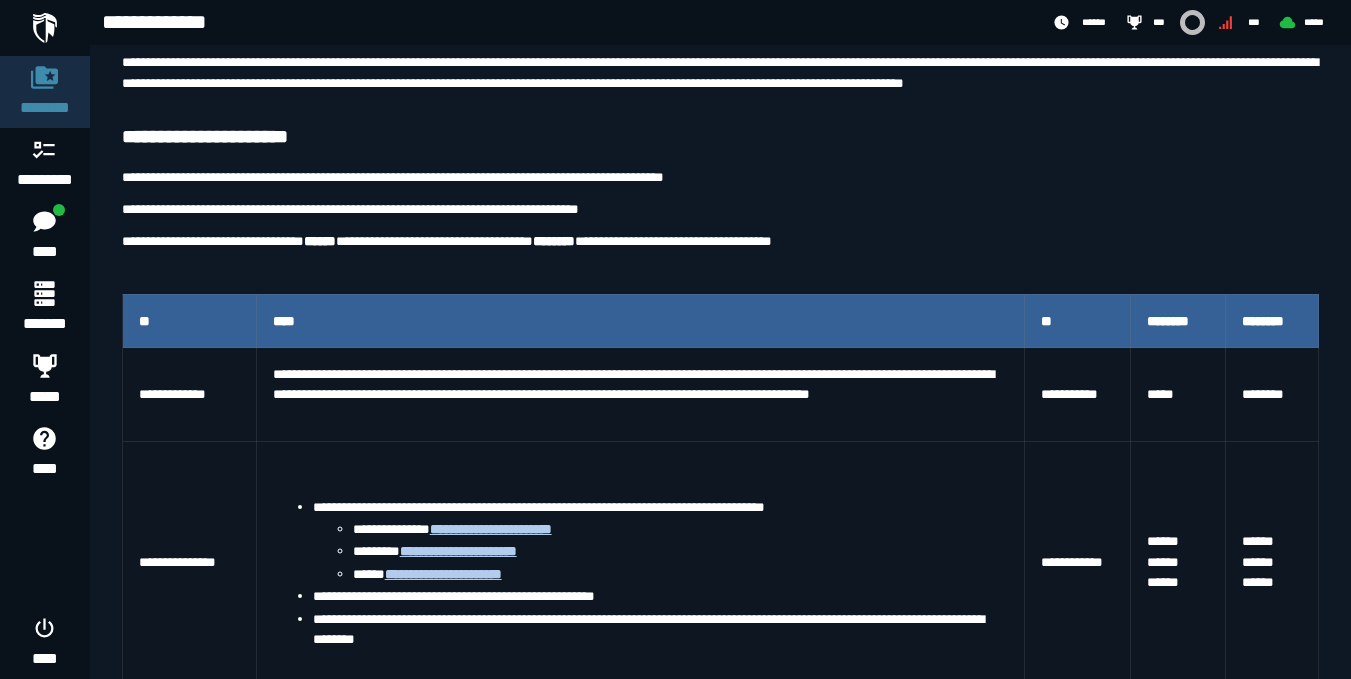 scroll, scrollTop: 0, scrollLeft: 0, axis: both 